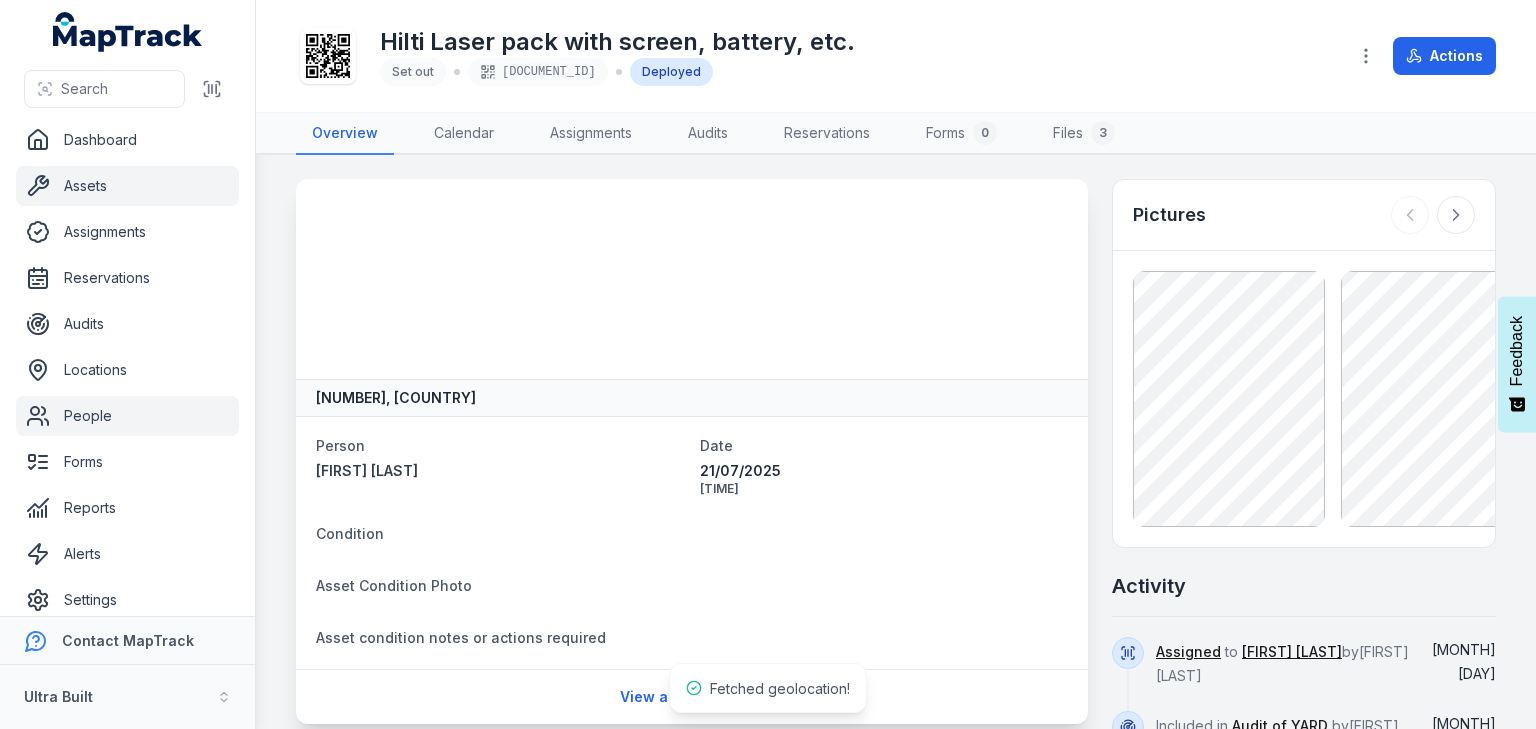 scroll, scrollTop: 0, scrollLeft: 0, axis: both 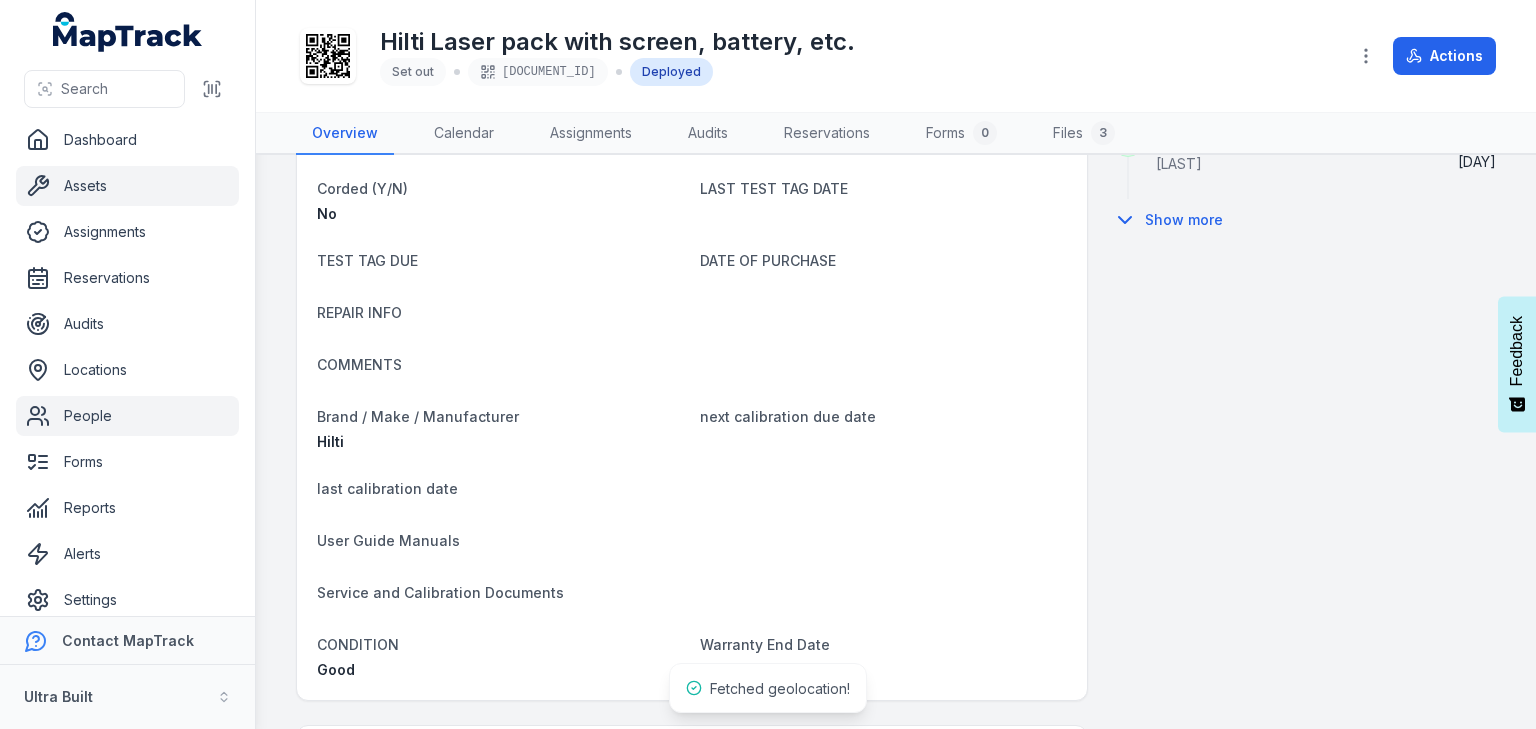 click on "People" at bounding box center (127, 416) 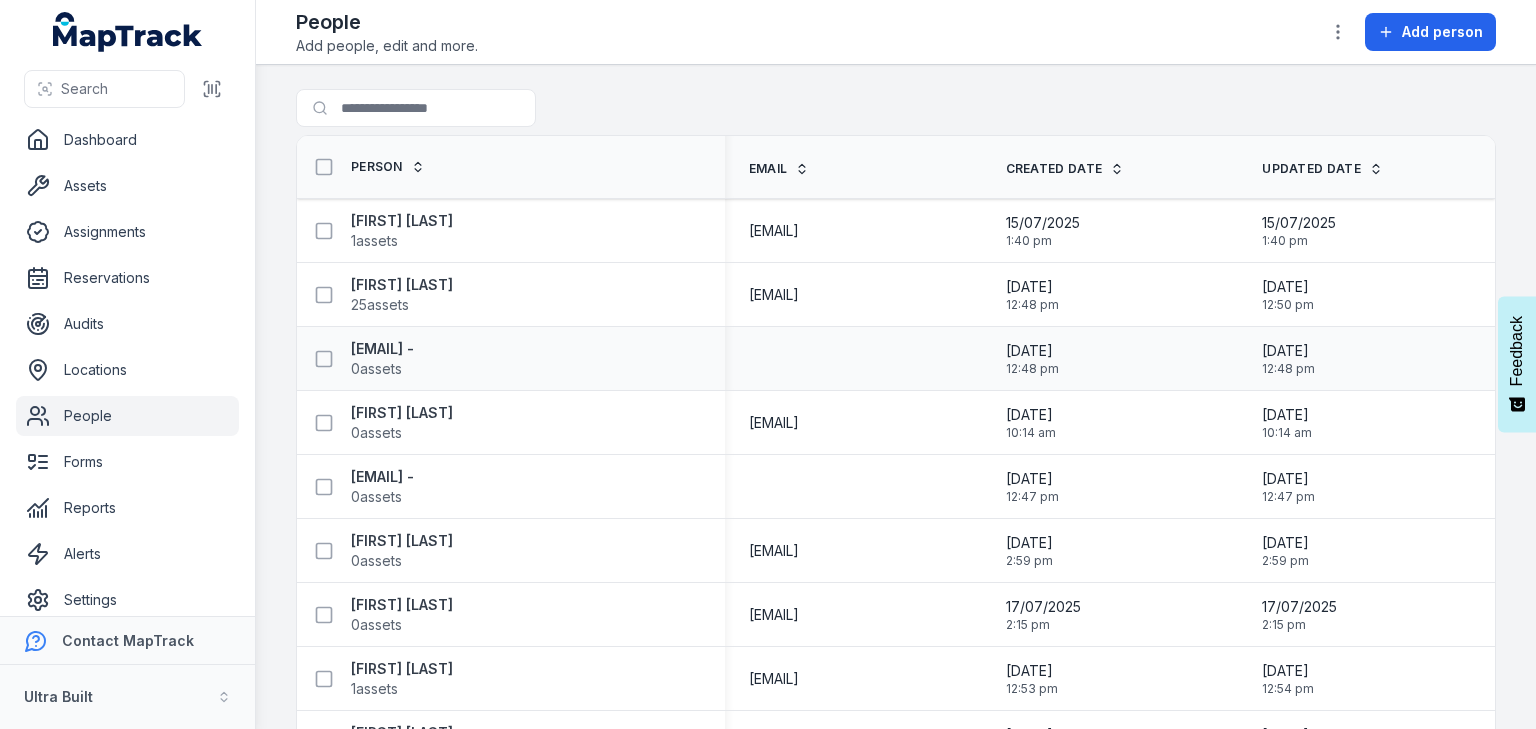 scroll, scrollTop: 0, scrollLeft: 0, axis: both 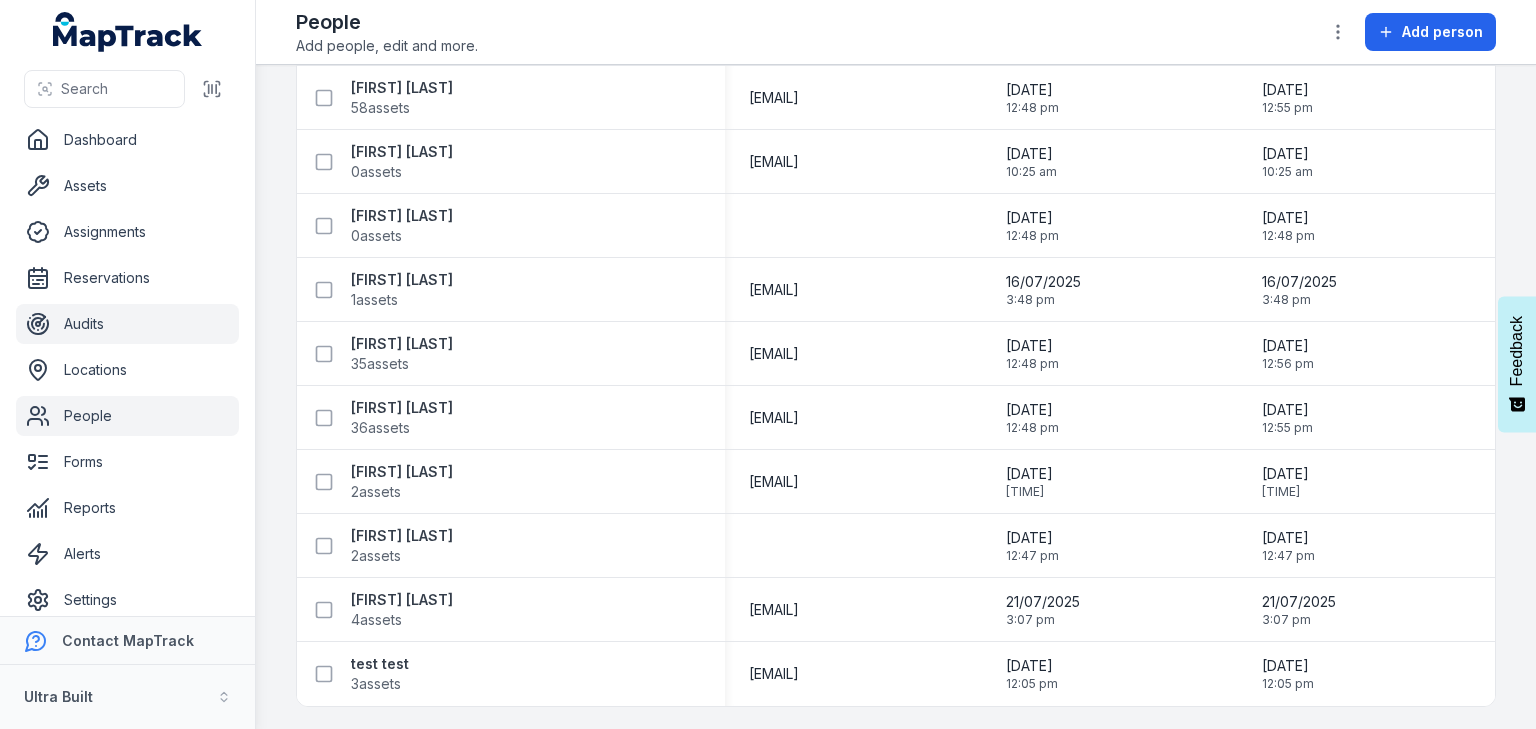 drag, startPoint x: 87, startPoint y: 318, endPoint x: 133, endPoint y: 326, distance: 46.69047 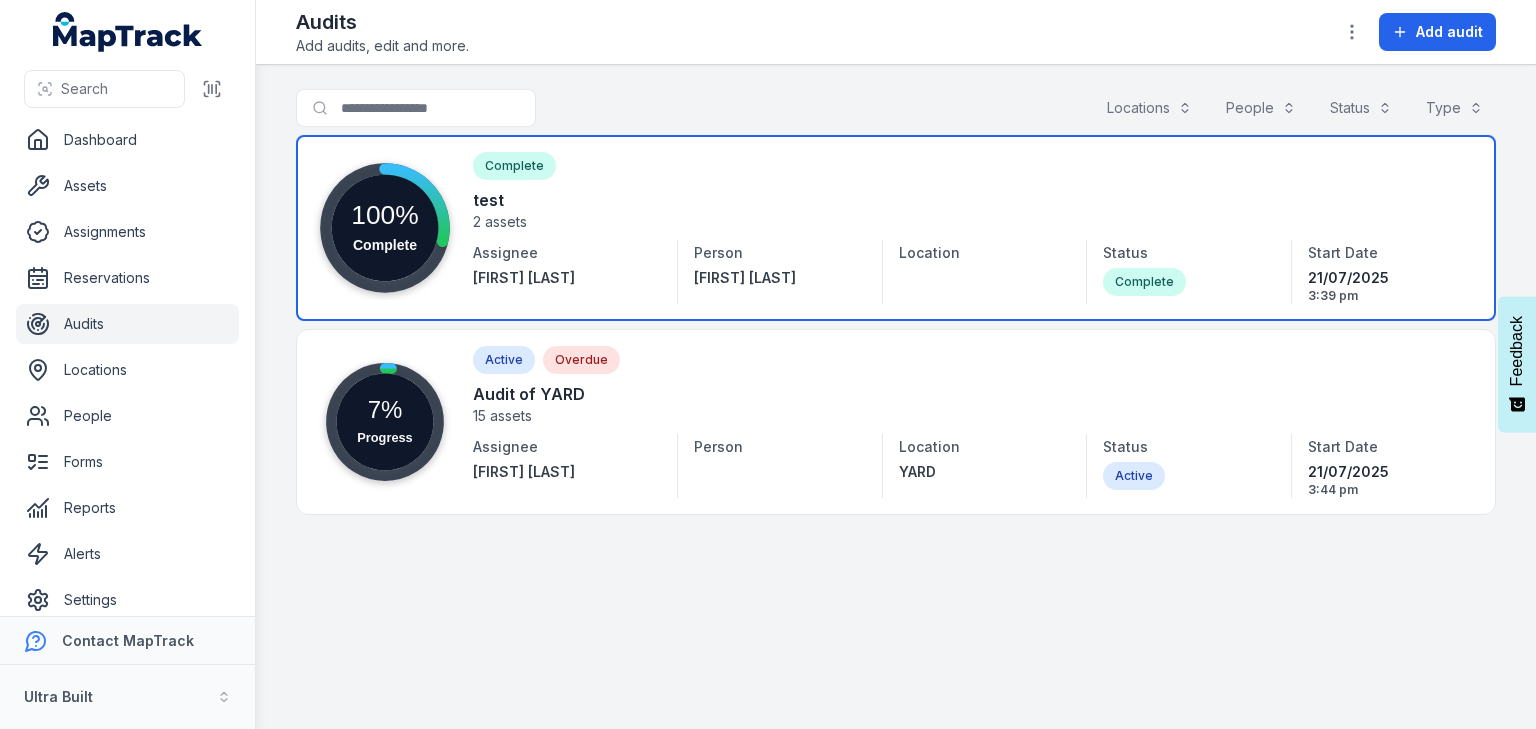 scroll, scrollTop: 0, scrollLeft: 0, axis: both 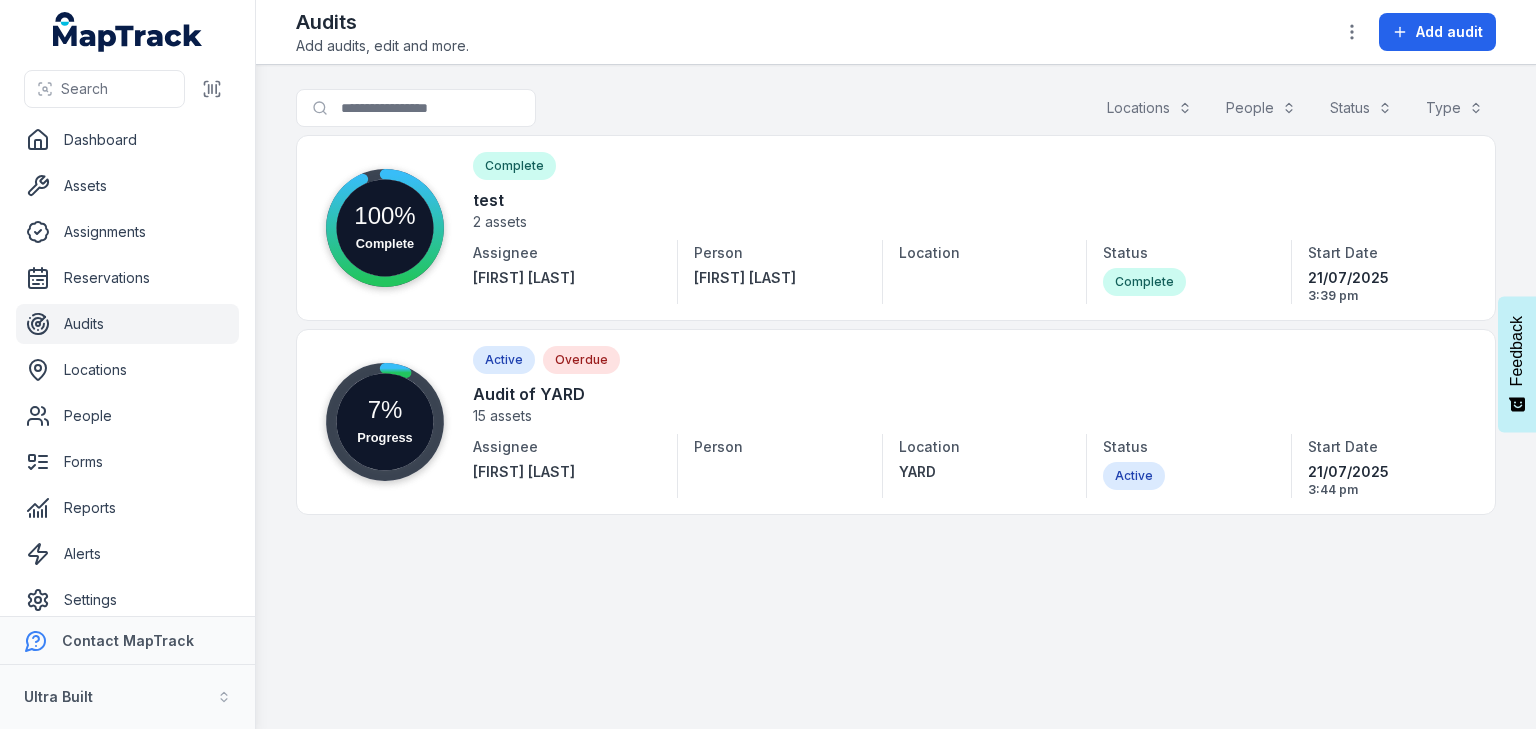 click on "Search for  audits Locations   People Status Type" at bounding box center (896, 112) 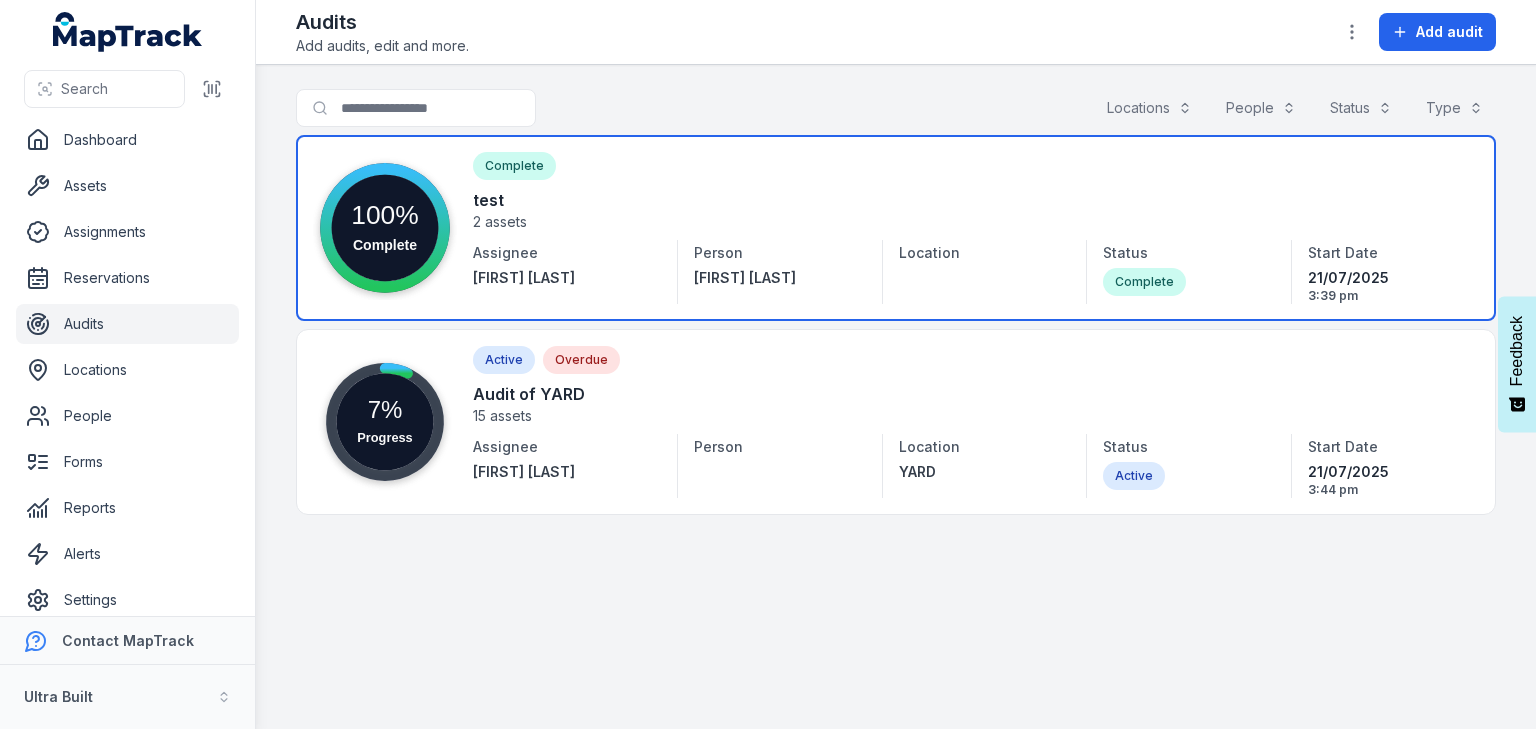 click at bounding box center [896, 228] 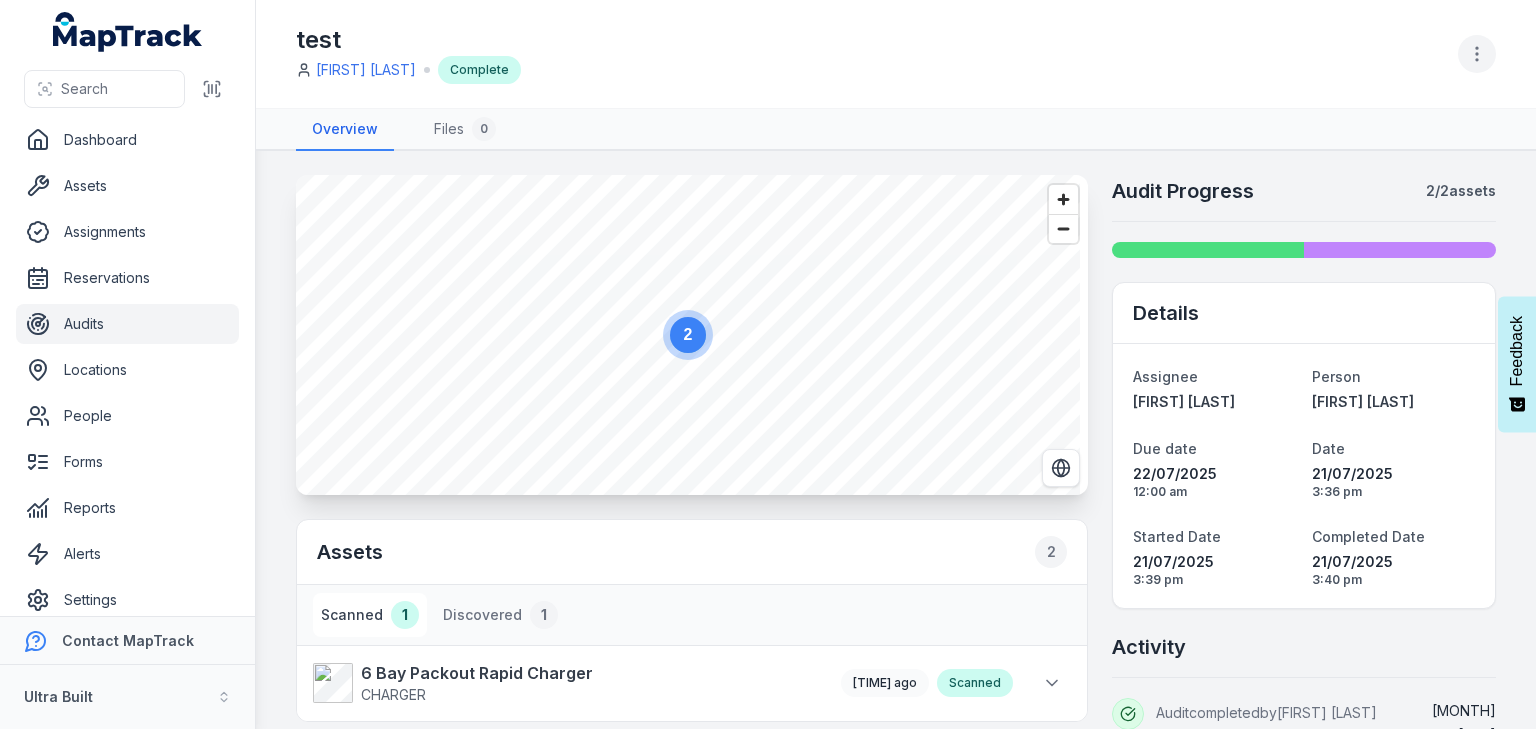 click at bounding box center [1477, 54] 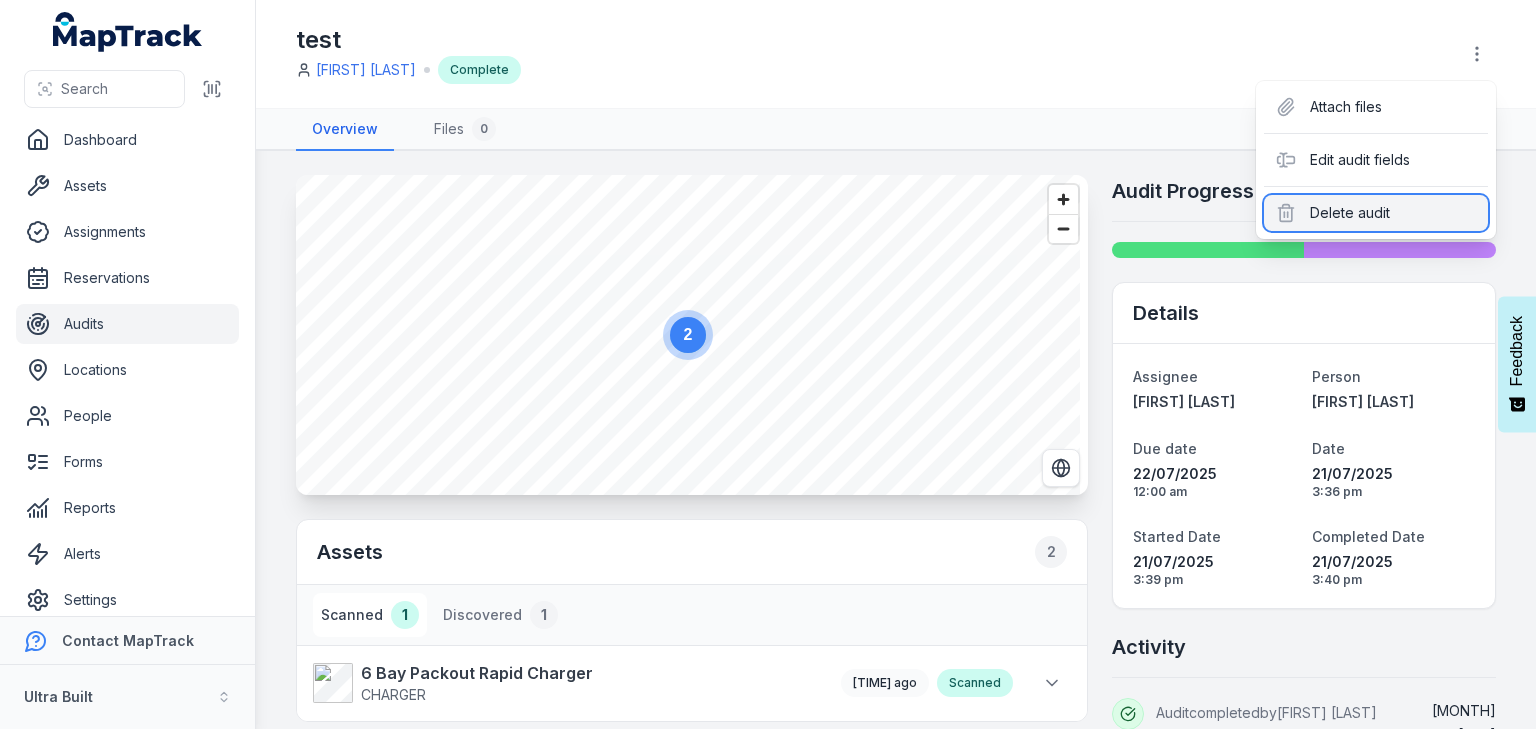 click on "Delete audit" at bounding box center [1376, 213] 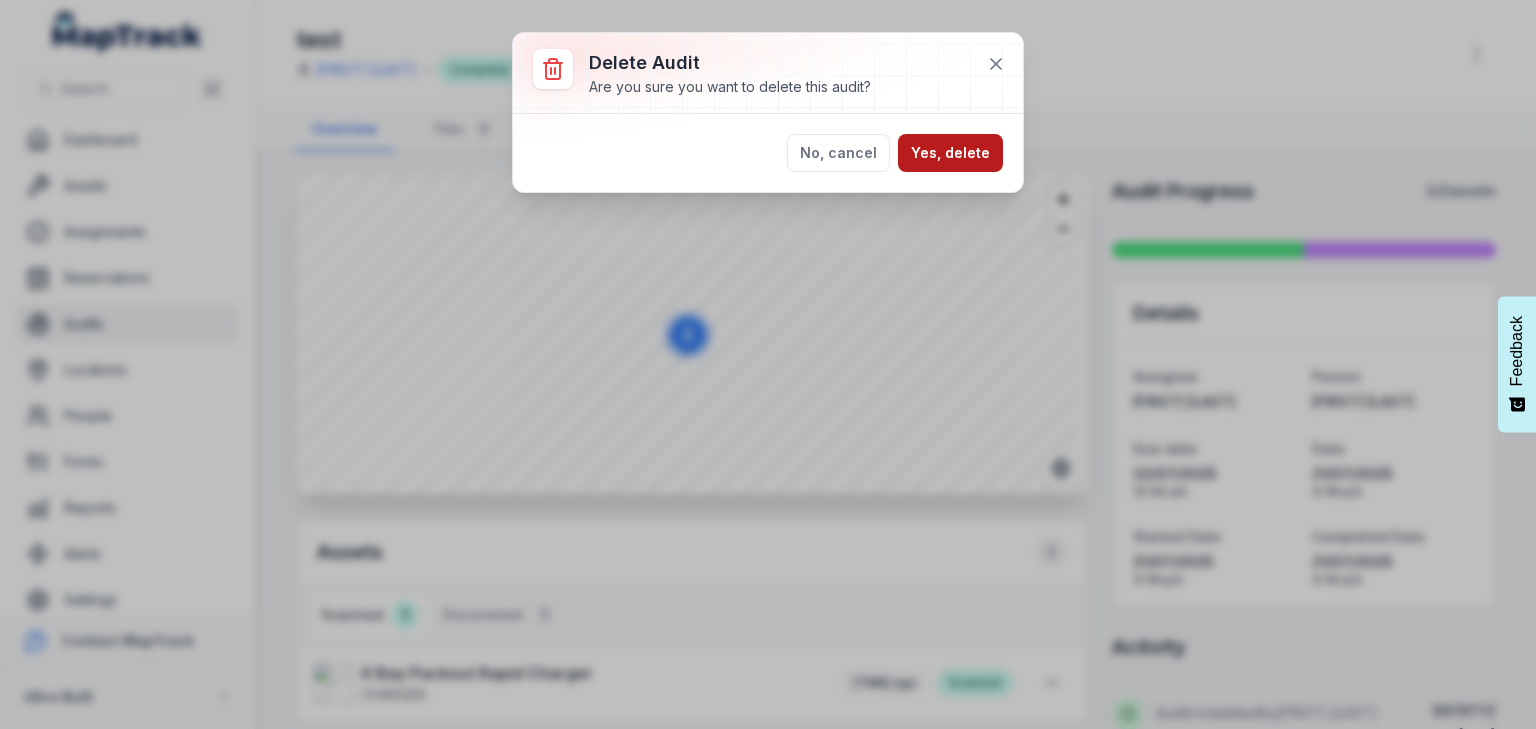 click on "Yes, delete" at bounding box center (950, 153) 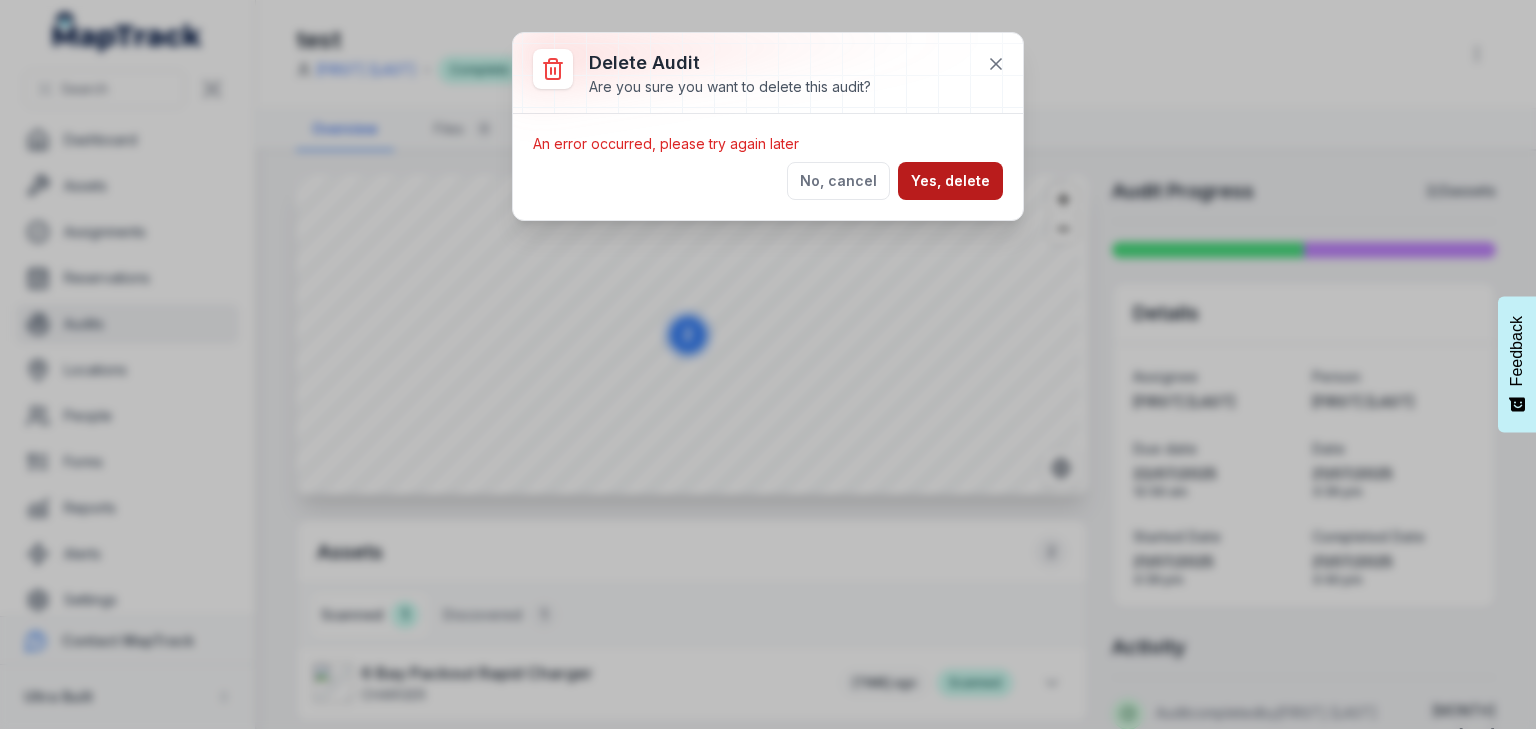 click on "Yes, delete" at bounding box center [950, 181] 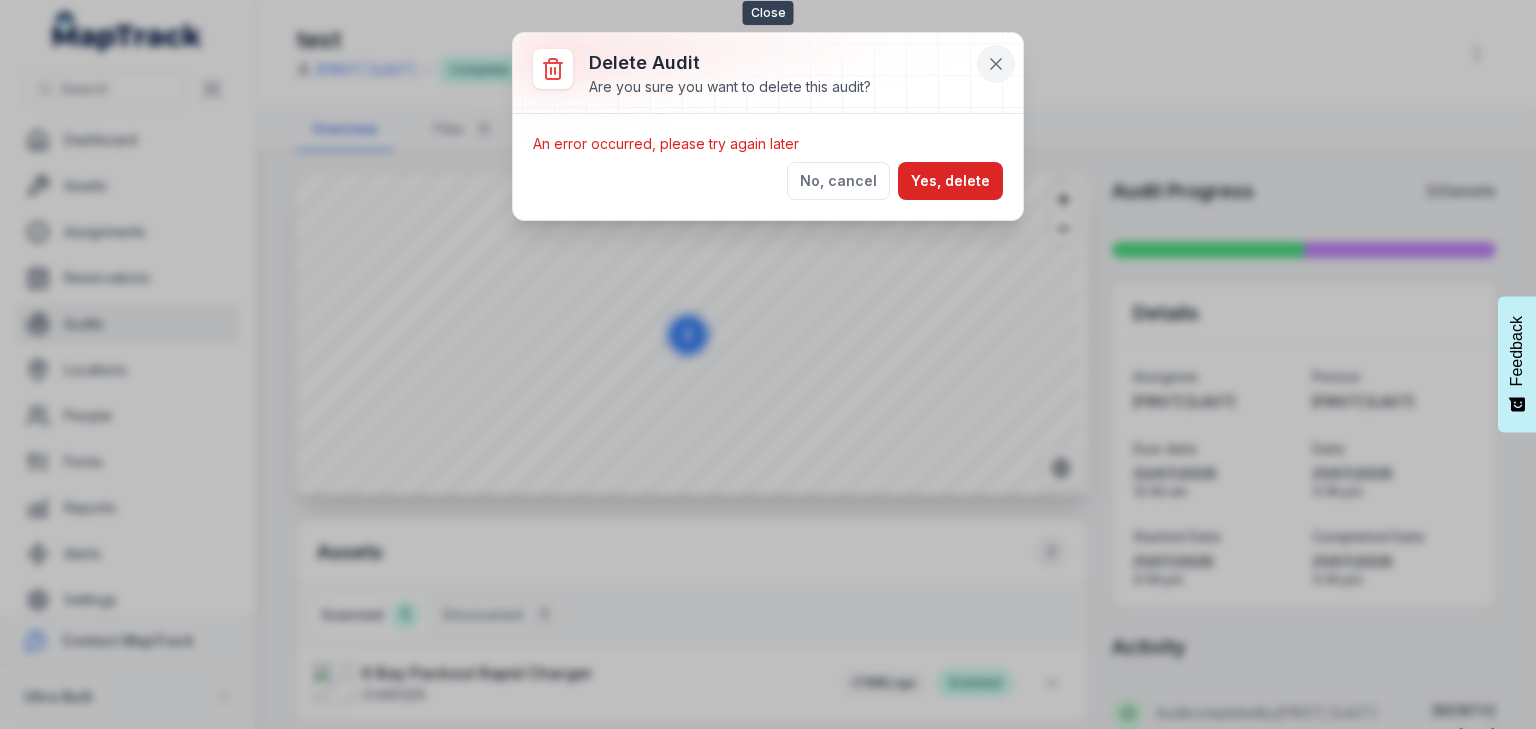 click 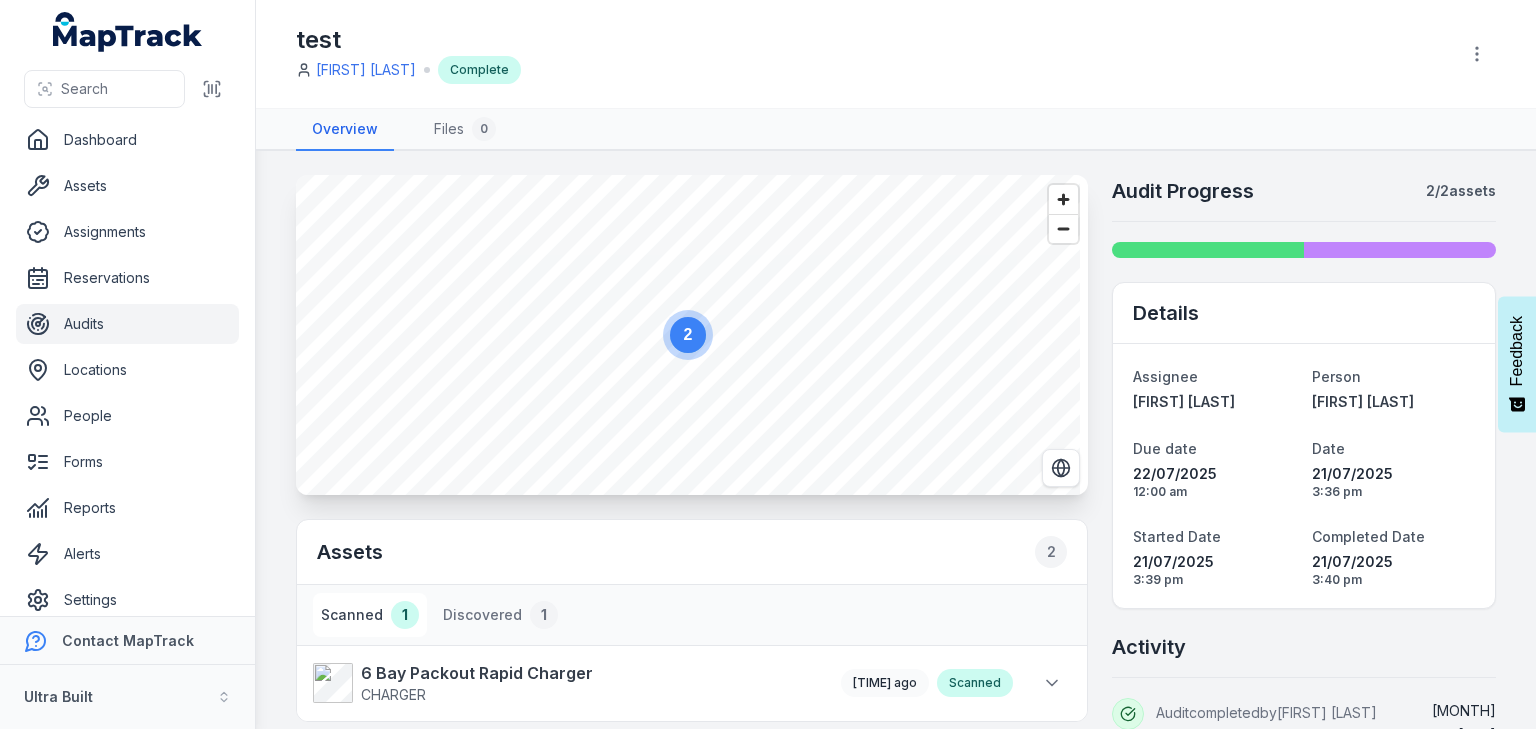 click on "Audits" at bounding box center (127, 324) 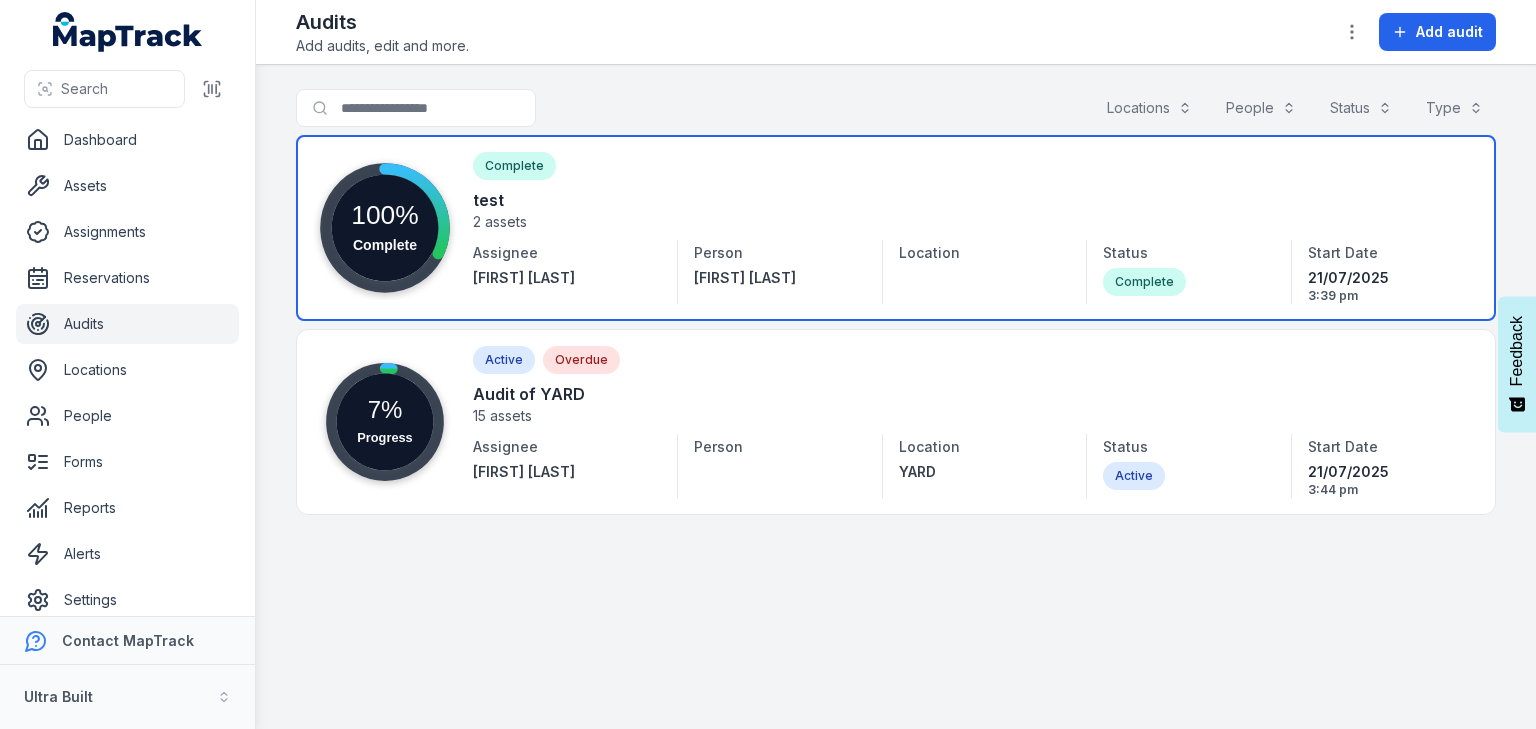 scroll, scrollTop: 0, scrollLeft: 0, axis: both 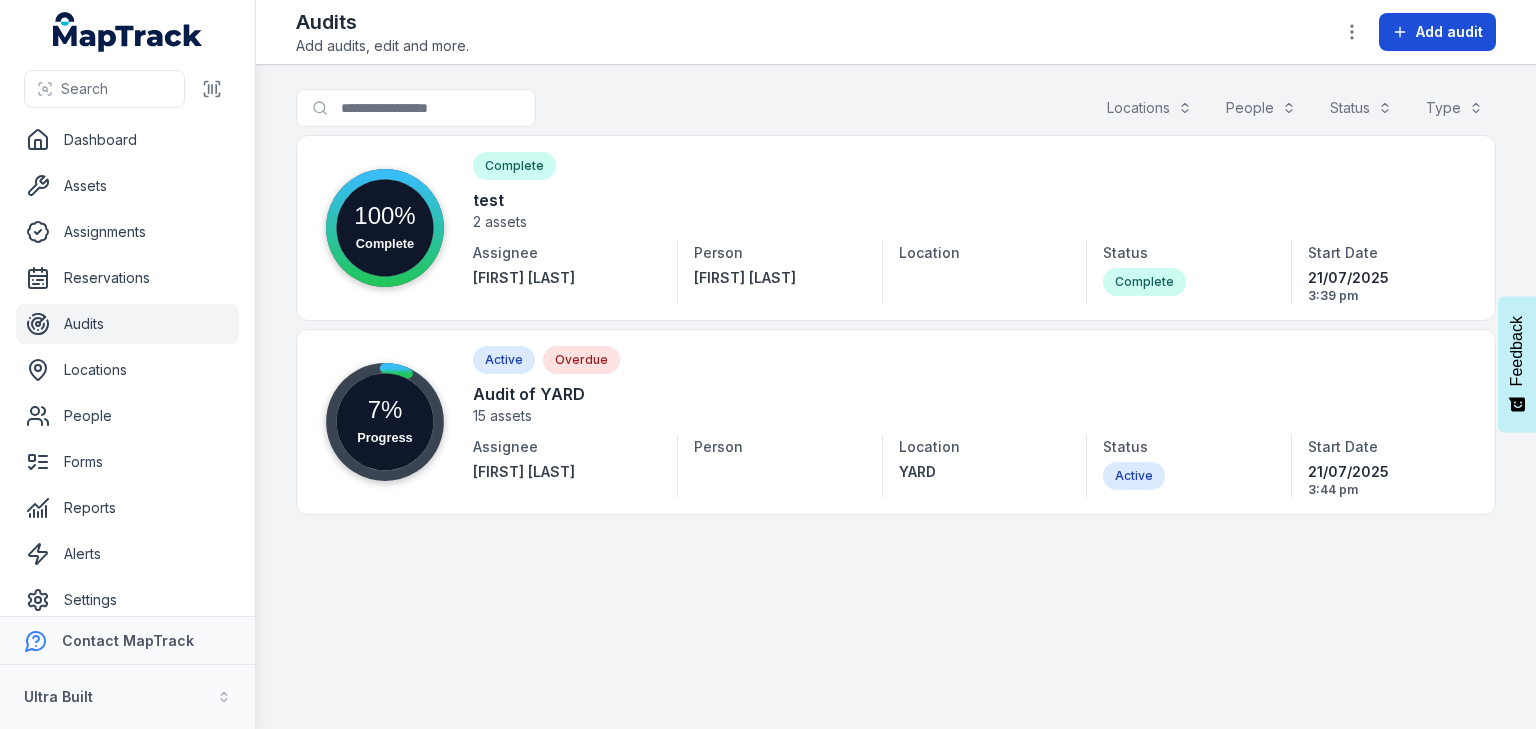 click on "Add audit" at bounding box center [1449, 32] 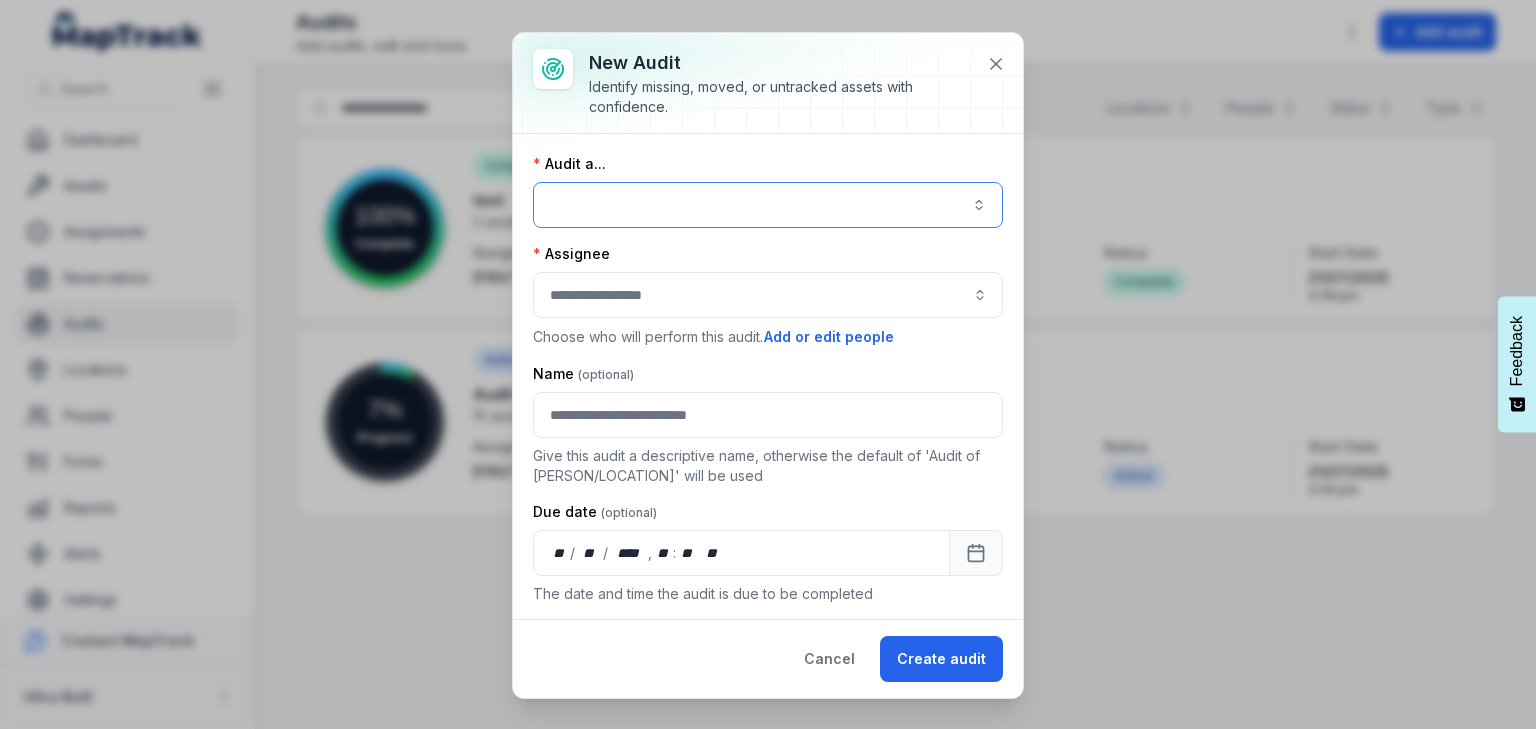 click at bounding box center [768, 205] 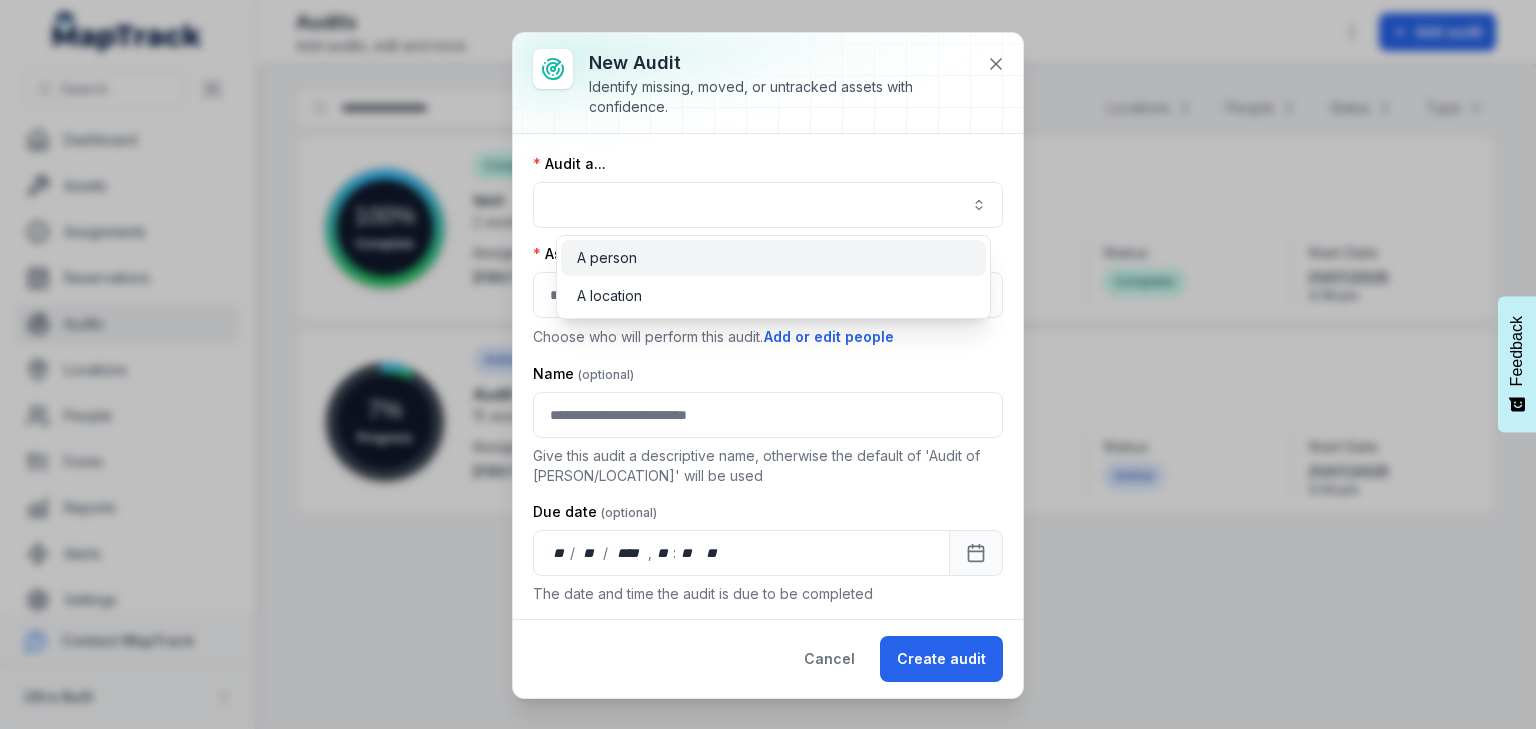 click on "A person" at bounding box center (773, 258) 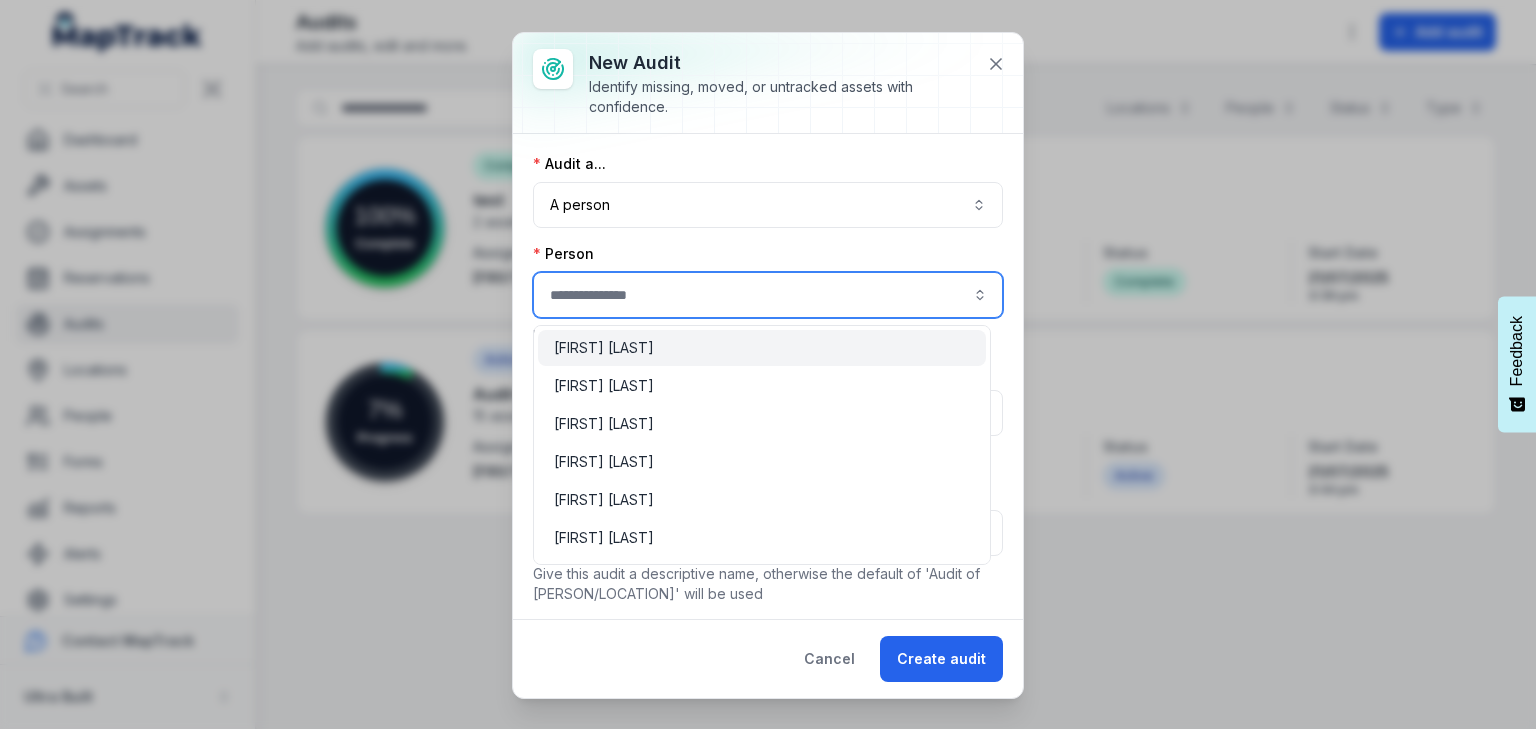 click at bounding box center (768, 295) 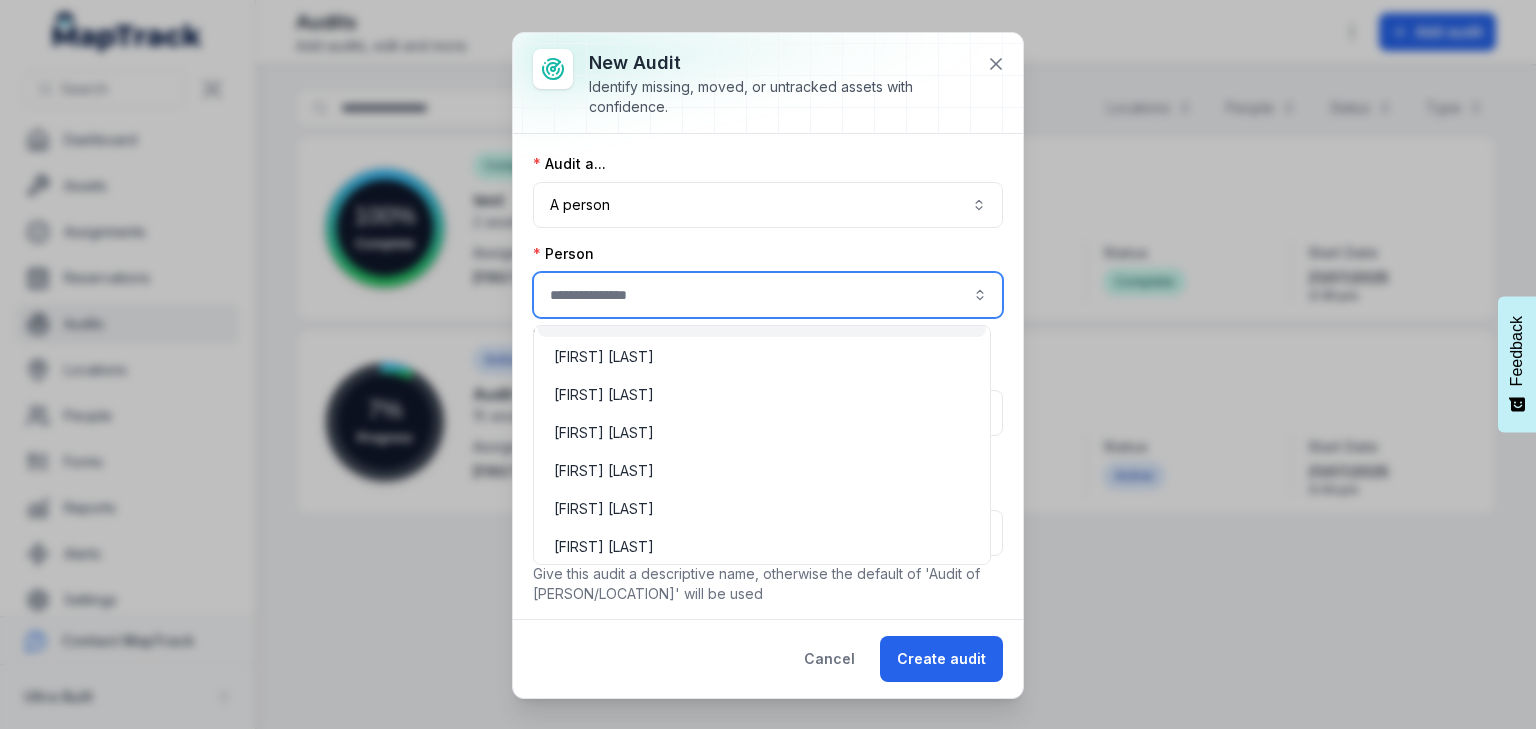 scroll, scrollTop: 160, scrollLeft: 0, axis: vertical 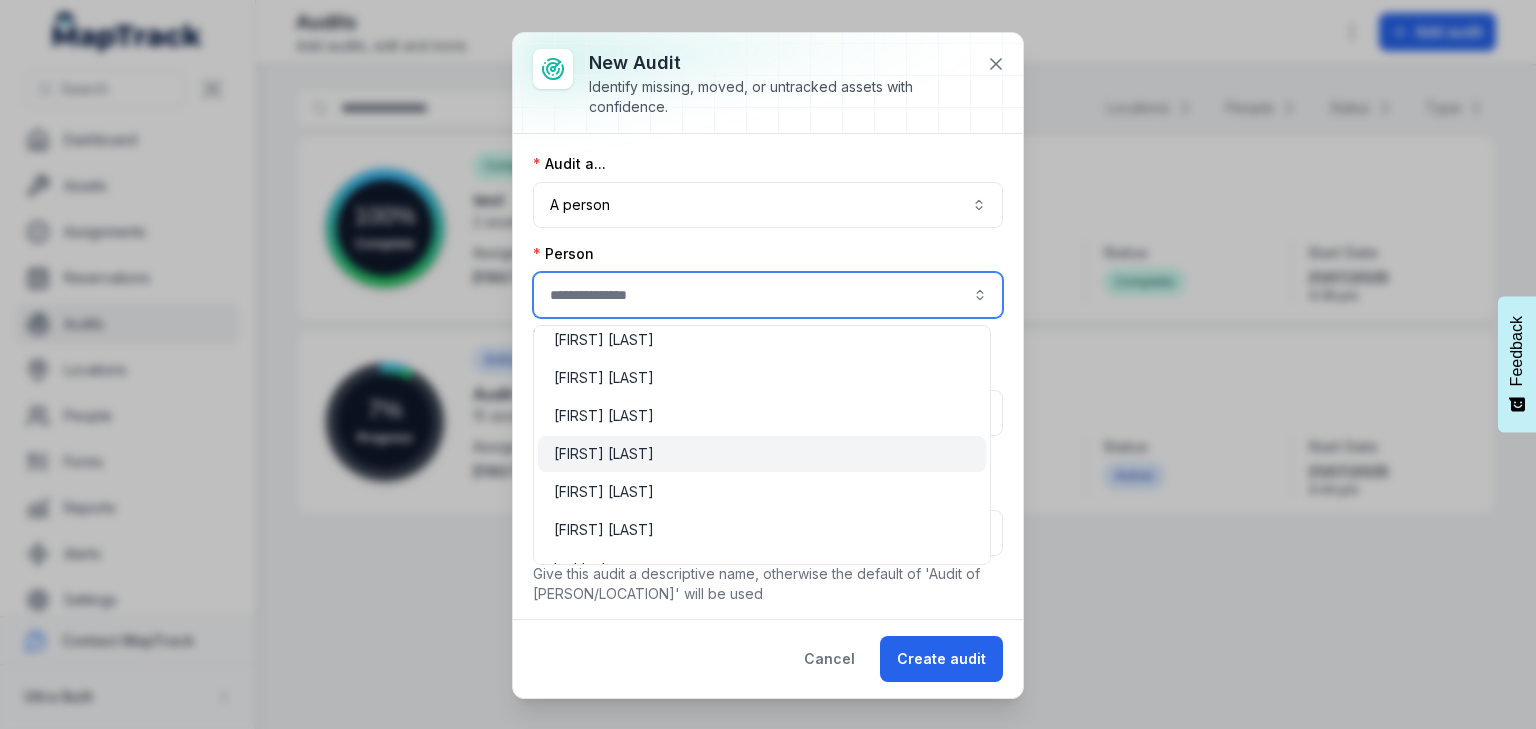 type on "********" 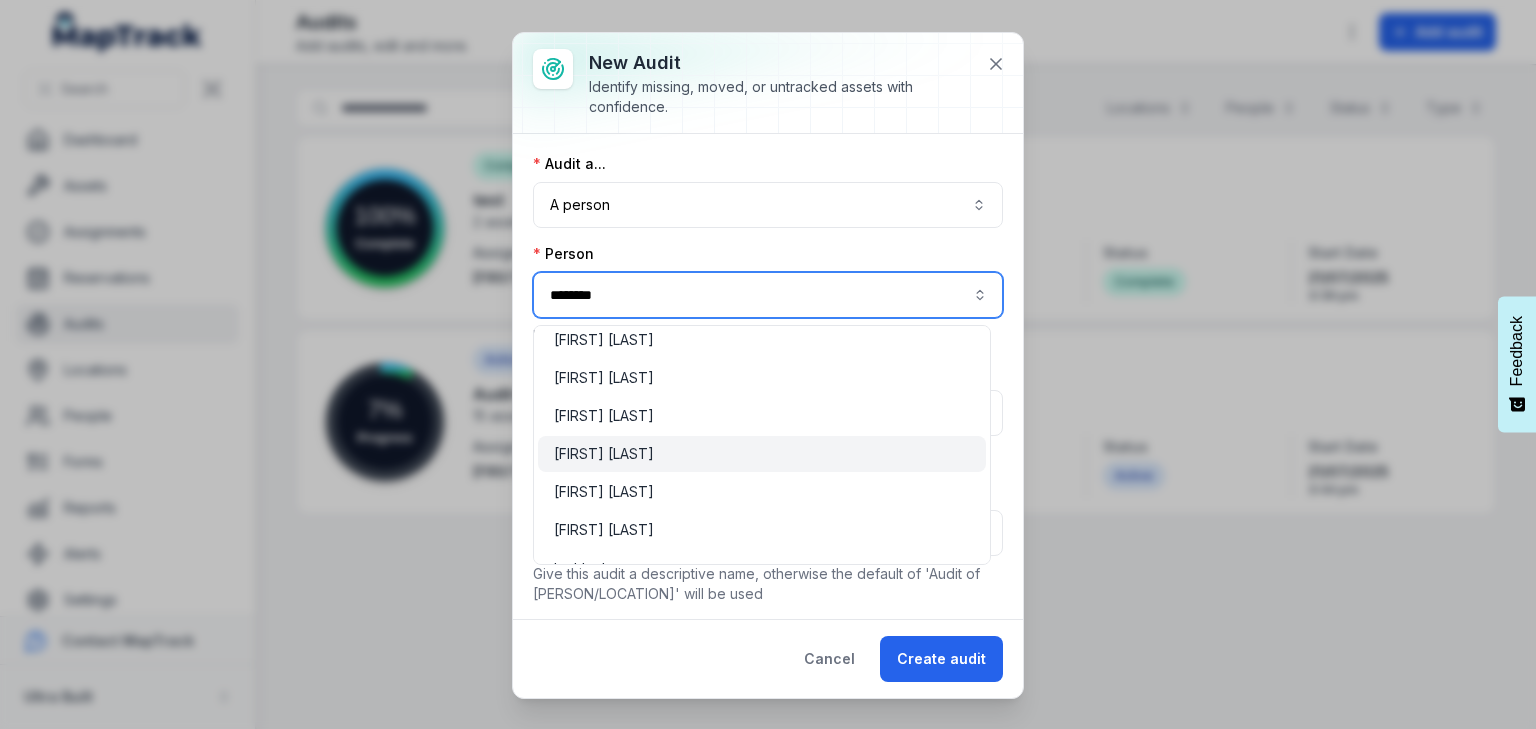 click on "Page [NAME]" at bounding box center [604, 454] 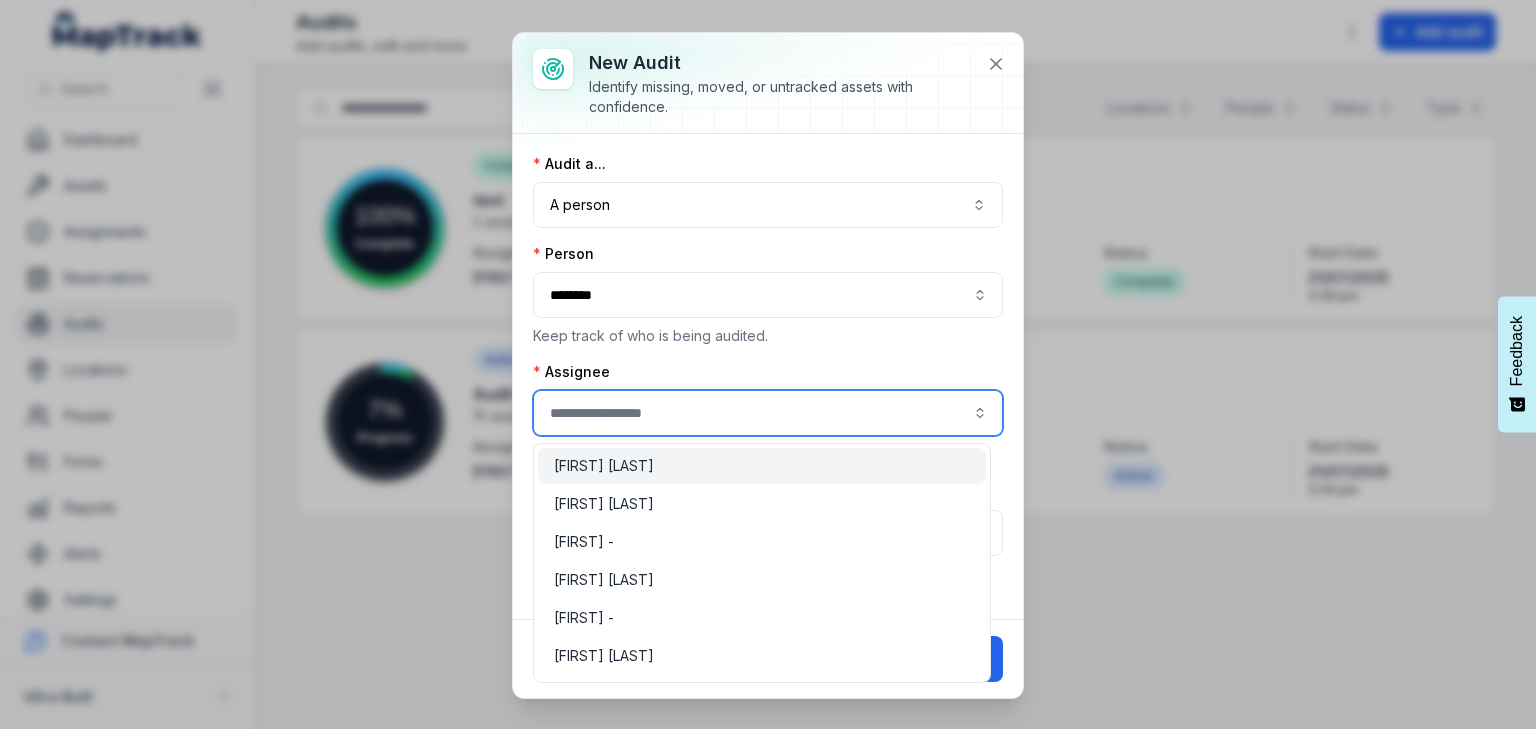 click at bounding box center [768, 413] 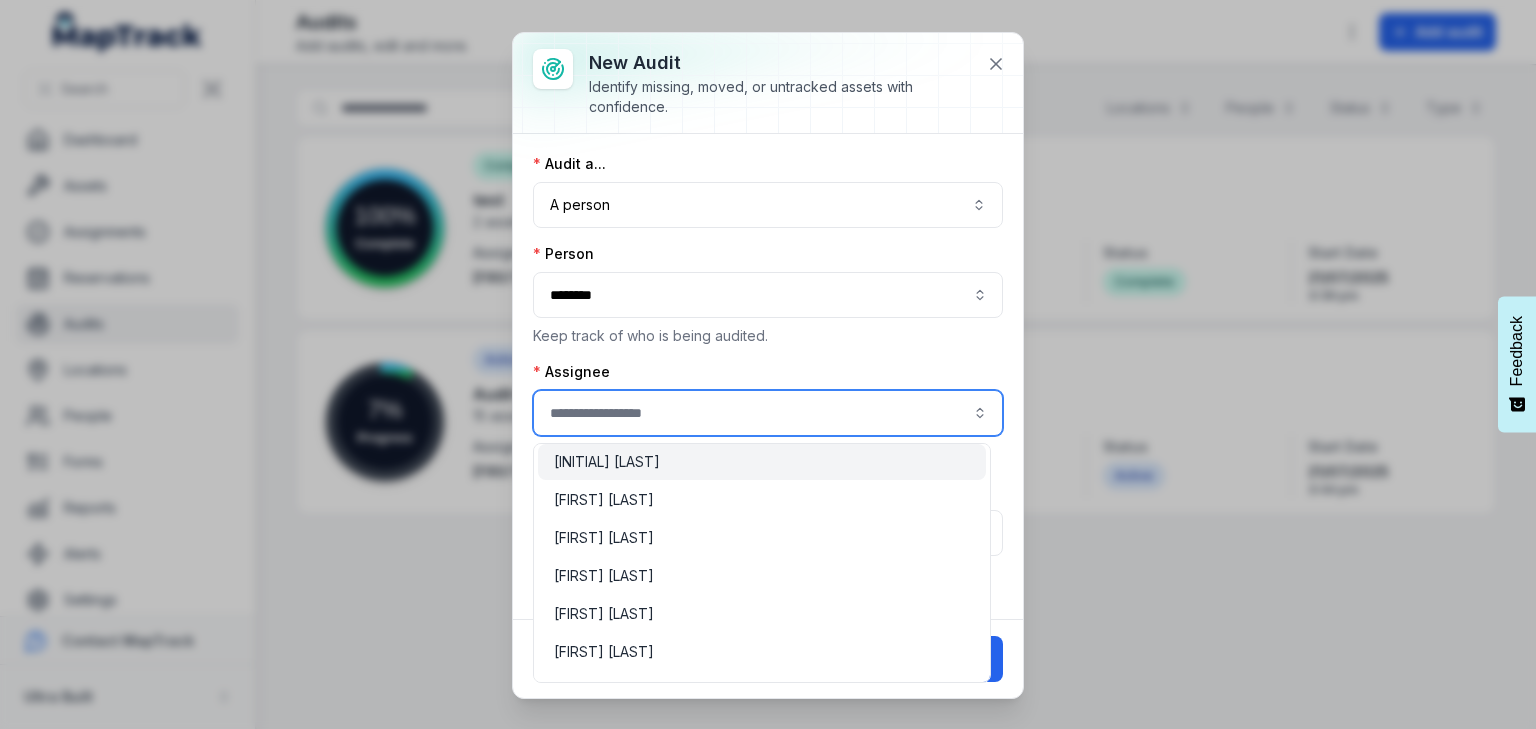scroll, scrollTop: 480, scrollLeft: 0, axis: vertical 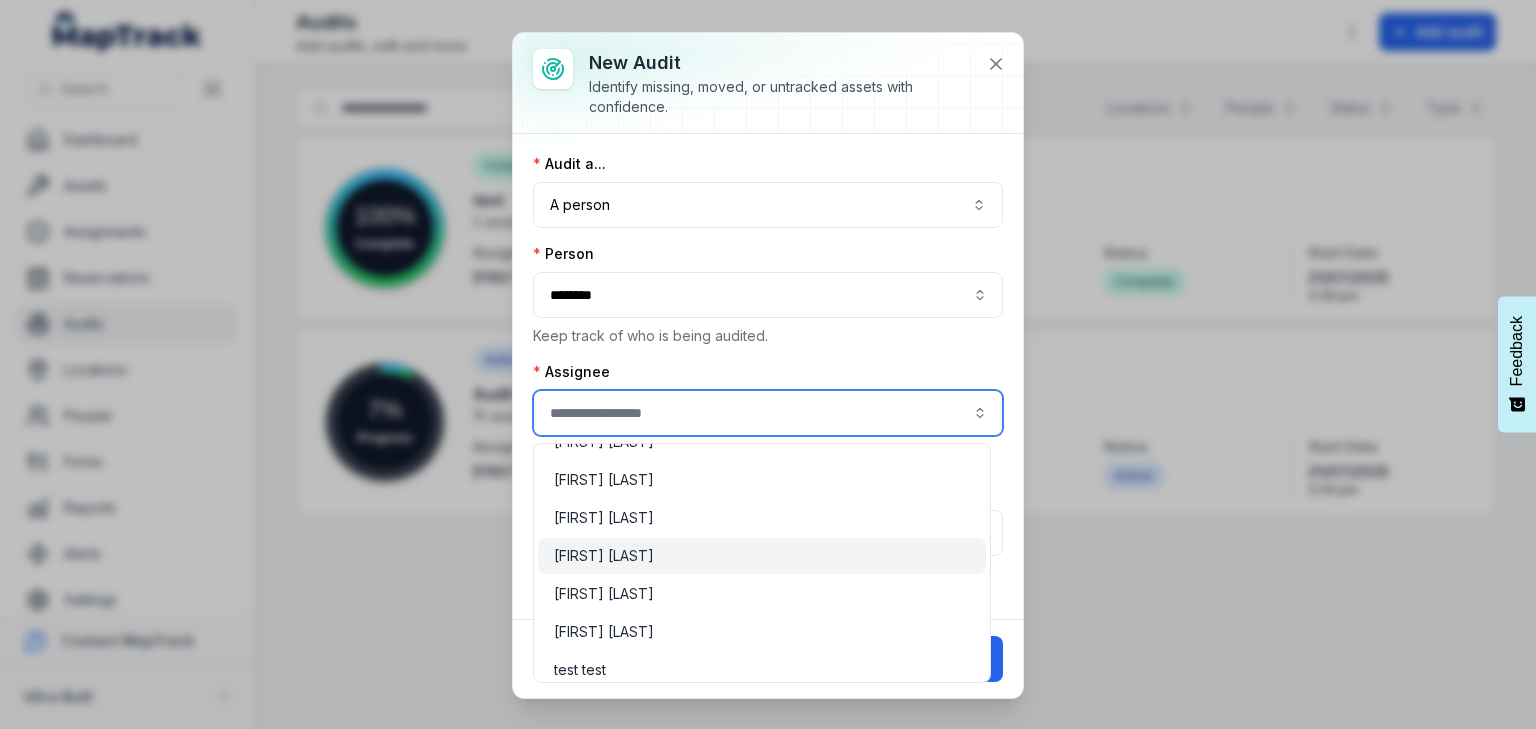 type on "********" 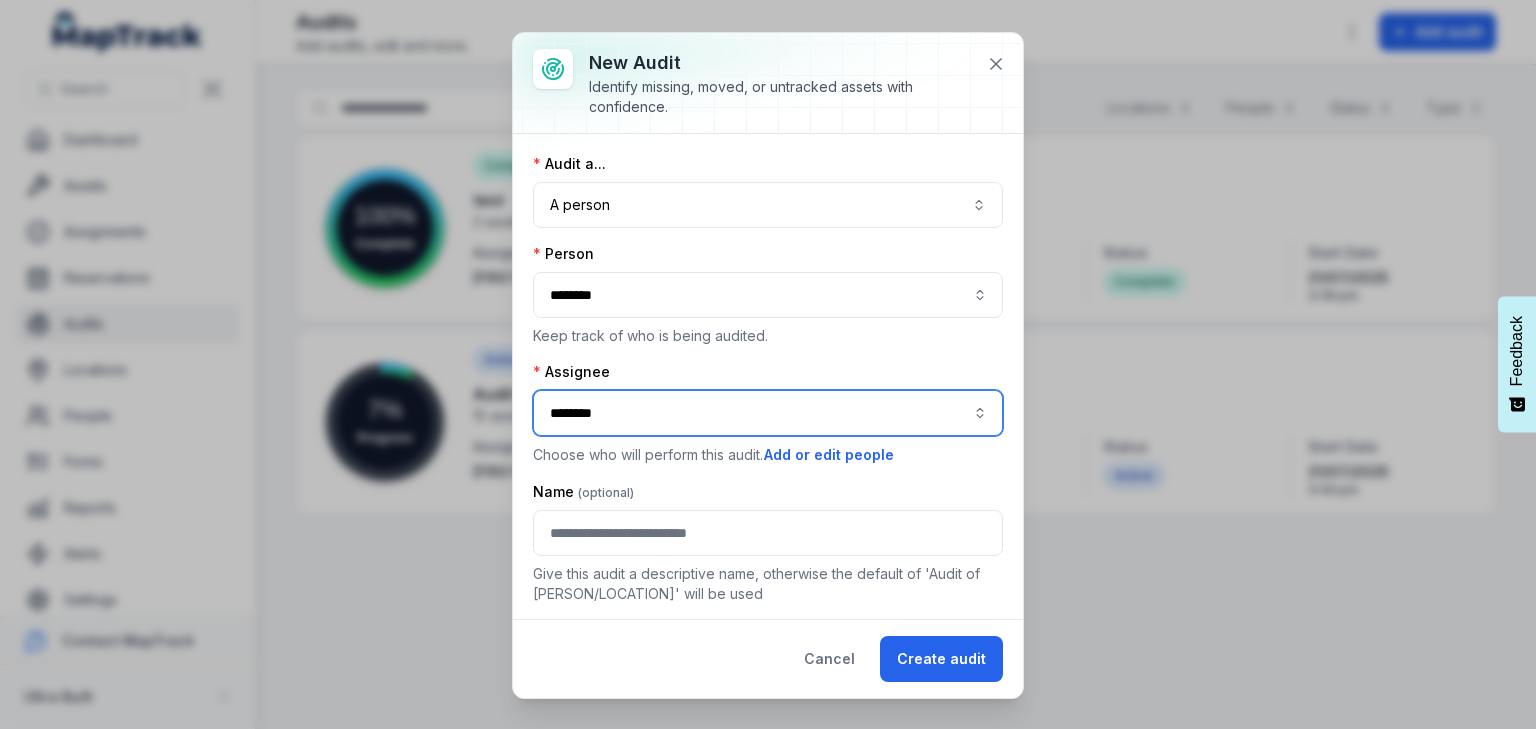 click on "Page [NAME]" at bounding box center [604, 556] 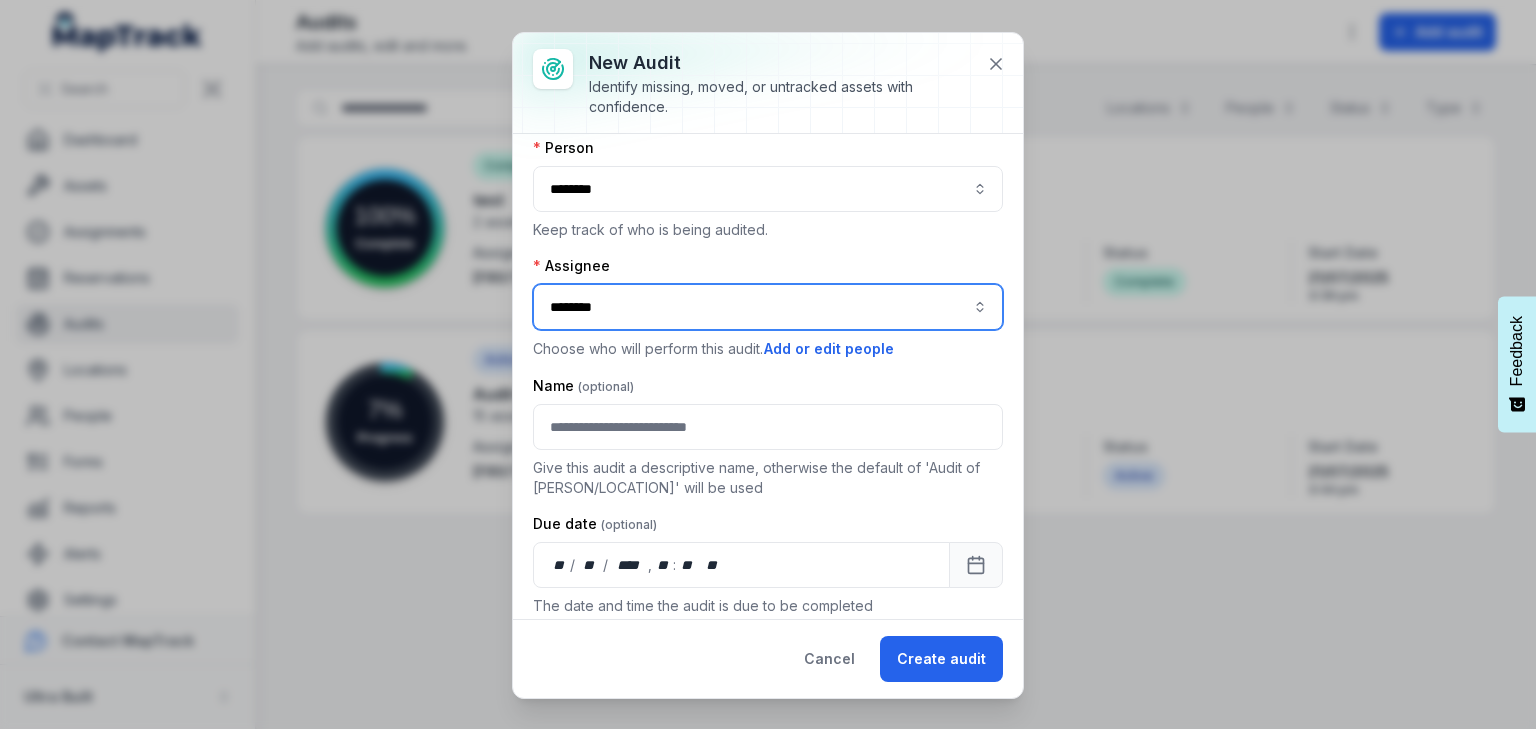 scroll, scrollTop: 120, scrollLeft: 0, axis: vertical 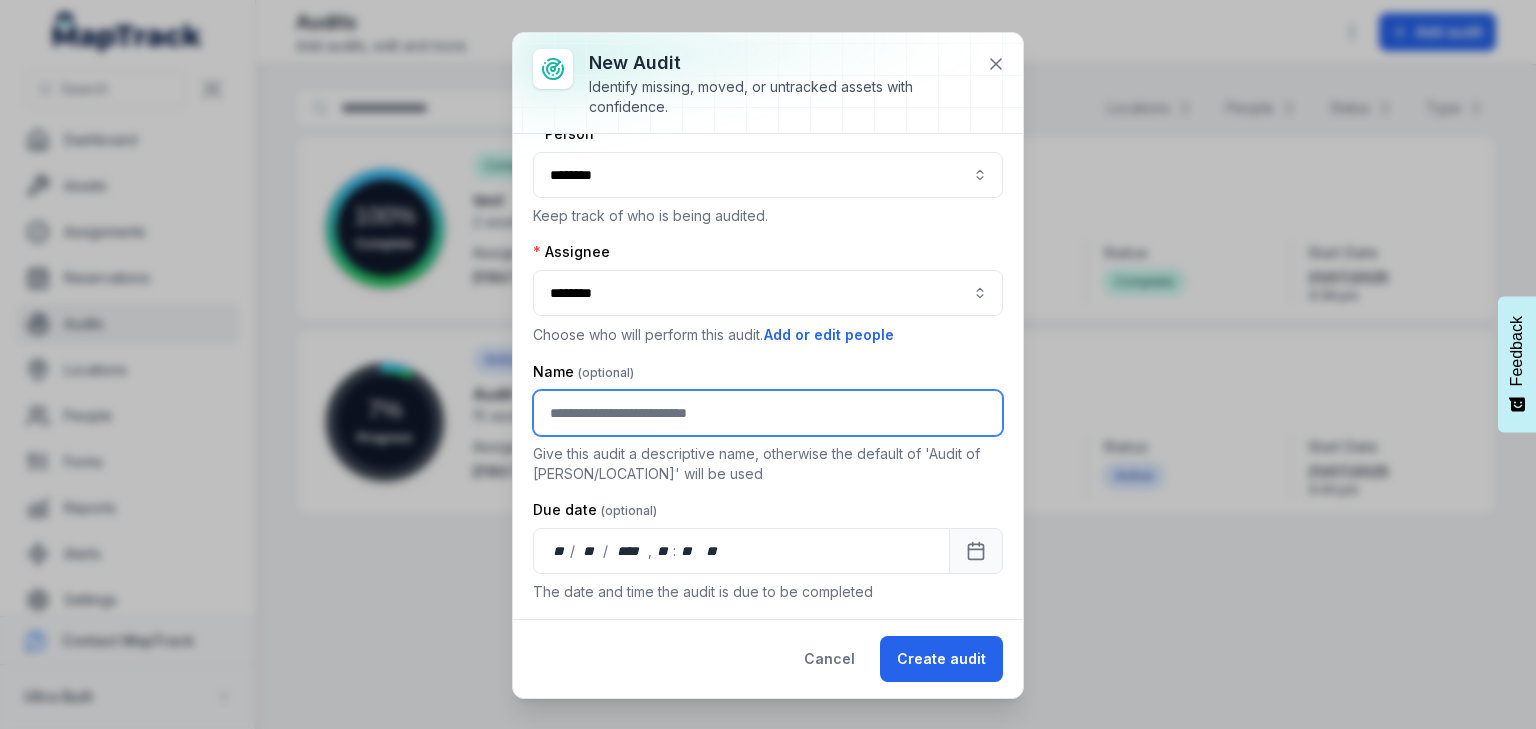 click at bounding box center [768, 413] 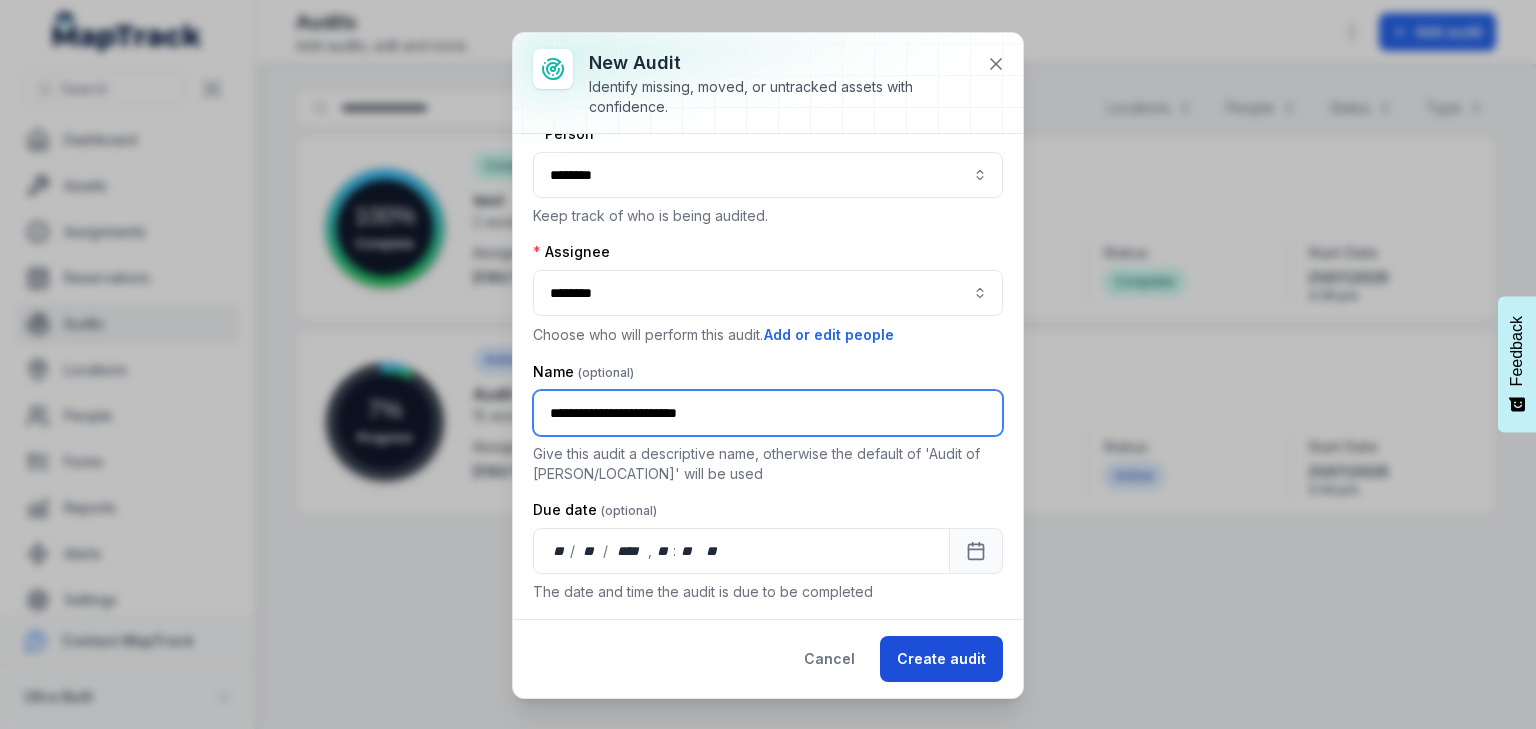 type on "**********" 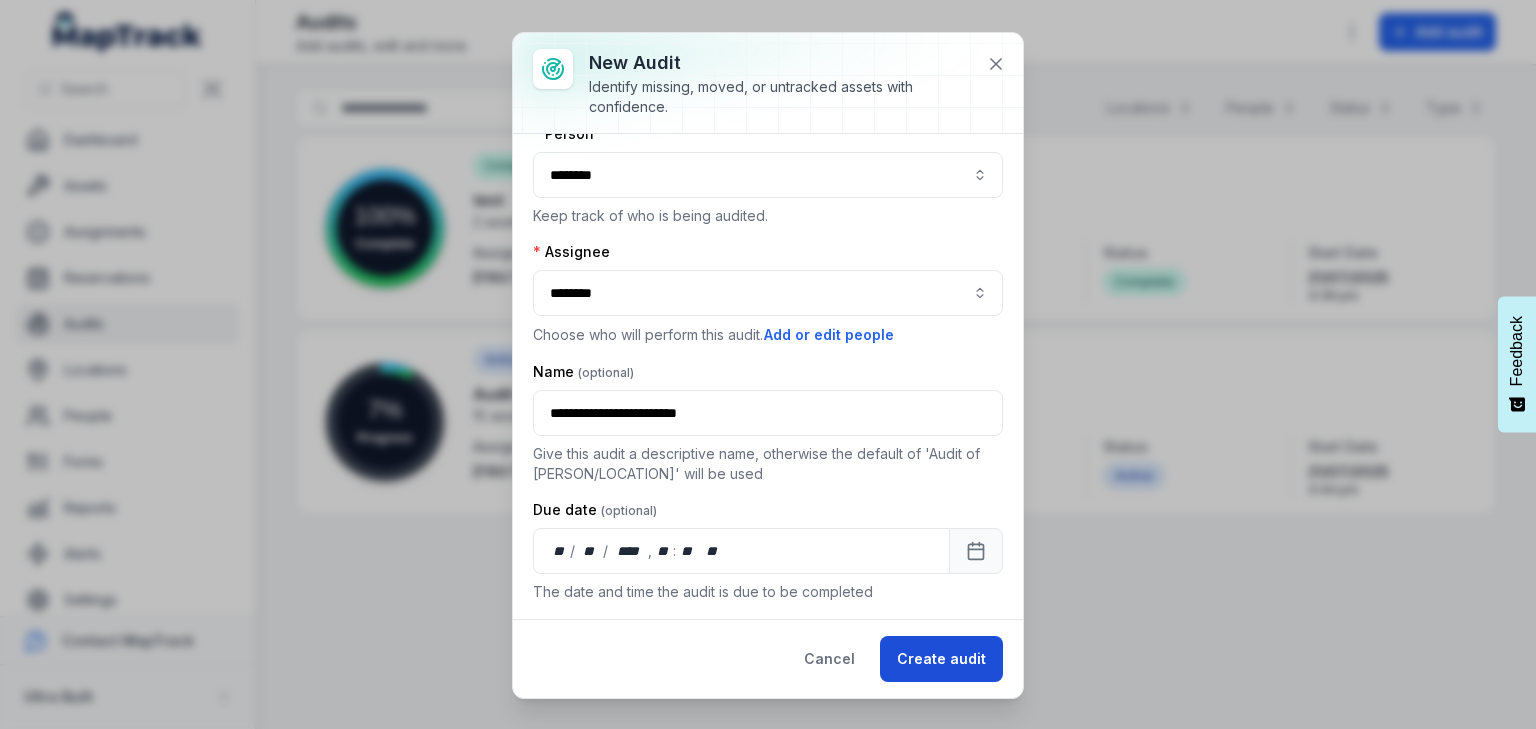 click on "Create audit" at bounding box center [941, 659] 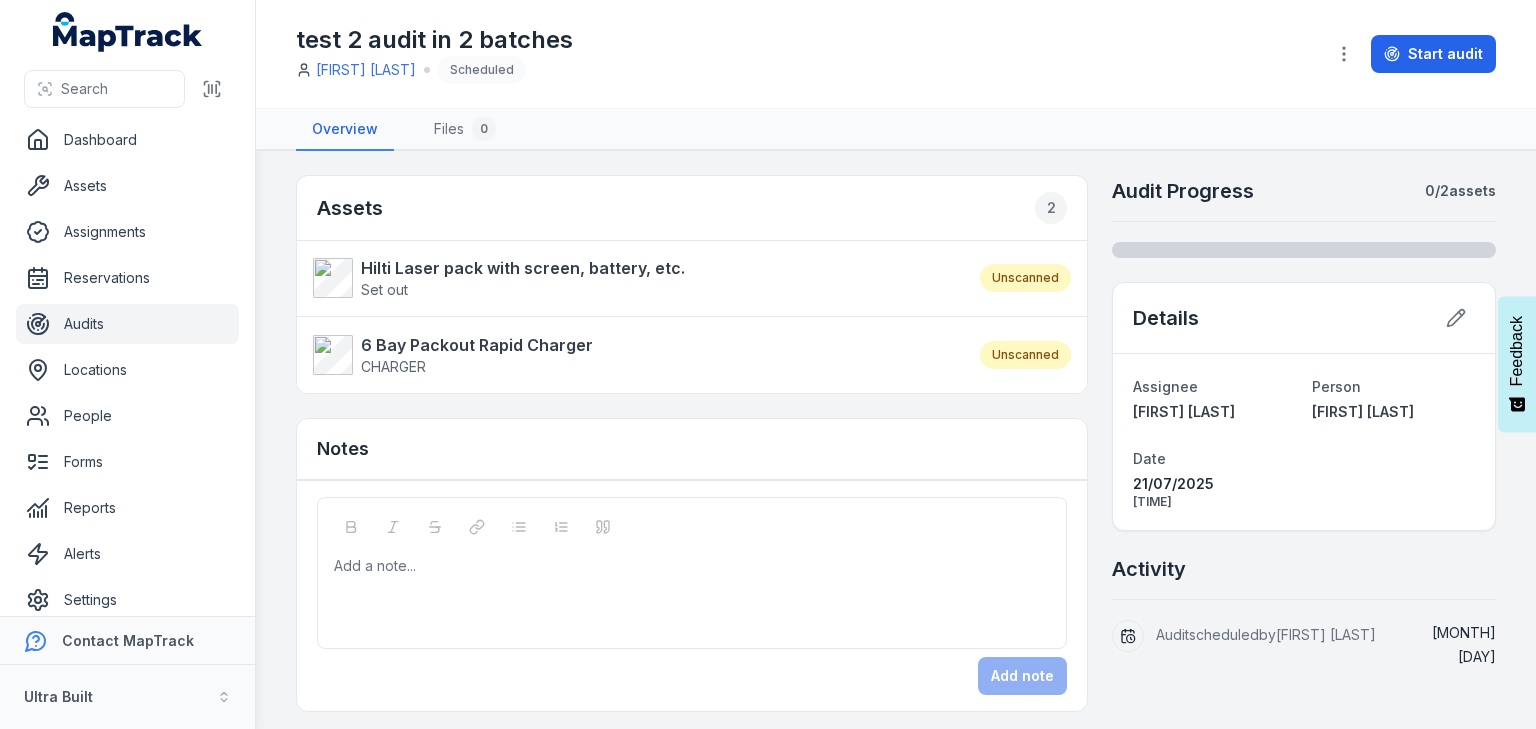 click on "Audits" at bounding box center [127, 324] 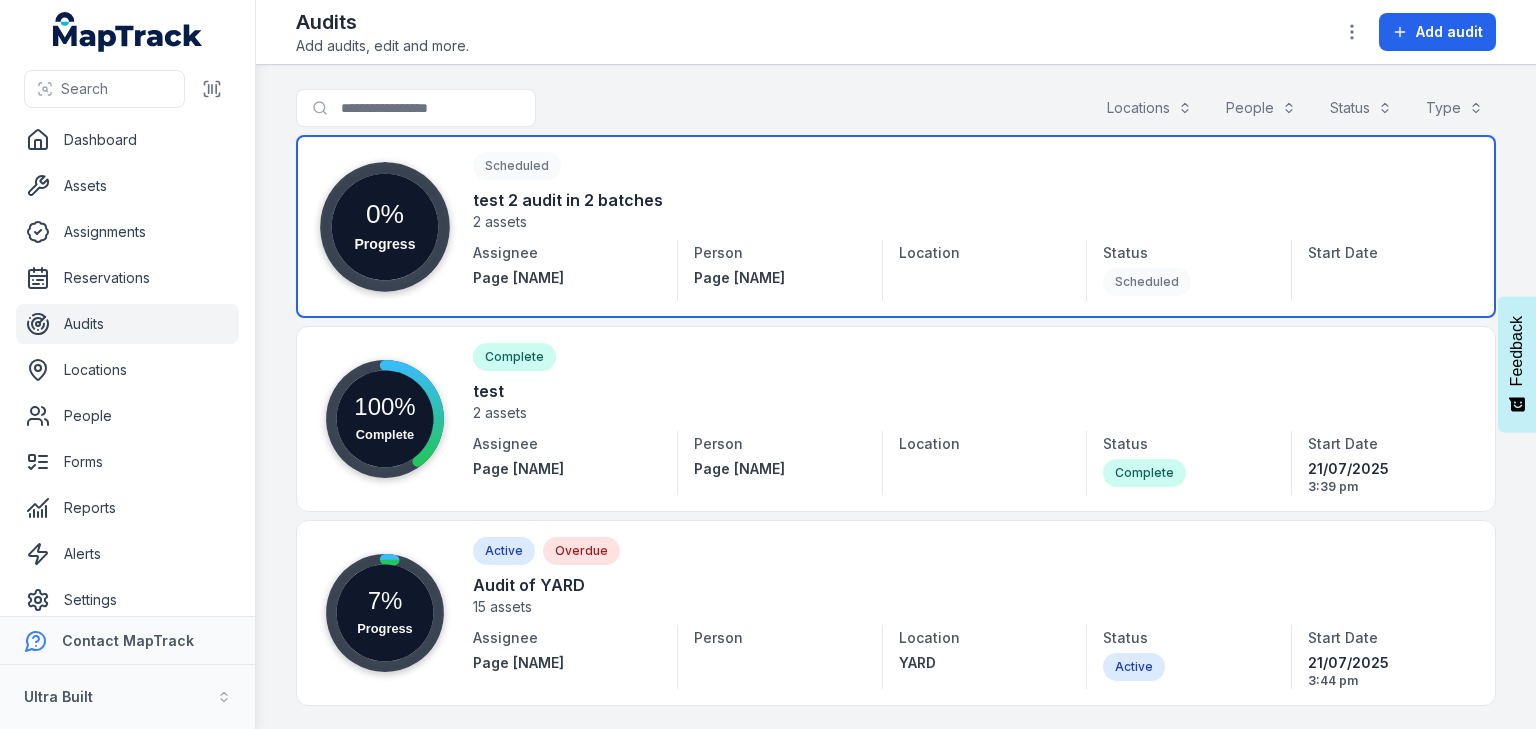 scroll, scrollTop: 0, scrollLeft: 0, axis: both 